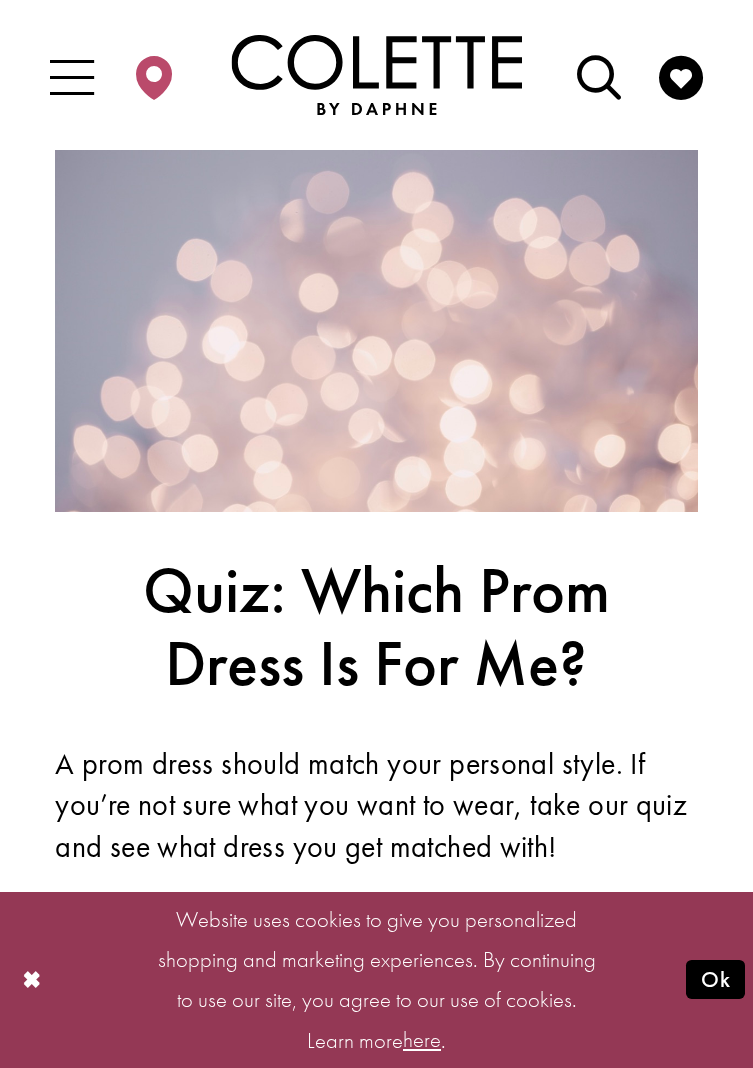 scroll, scrollTop: 530, scrollLeft: 0, axis: vertical 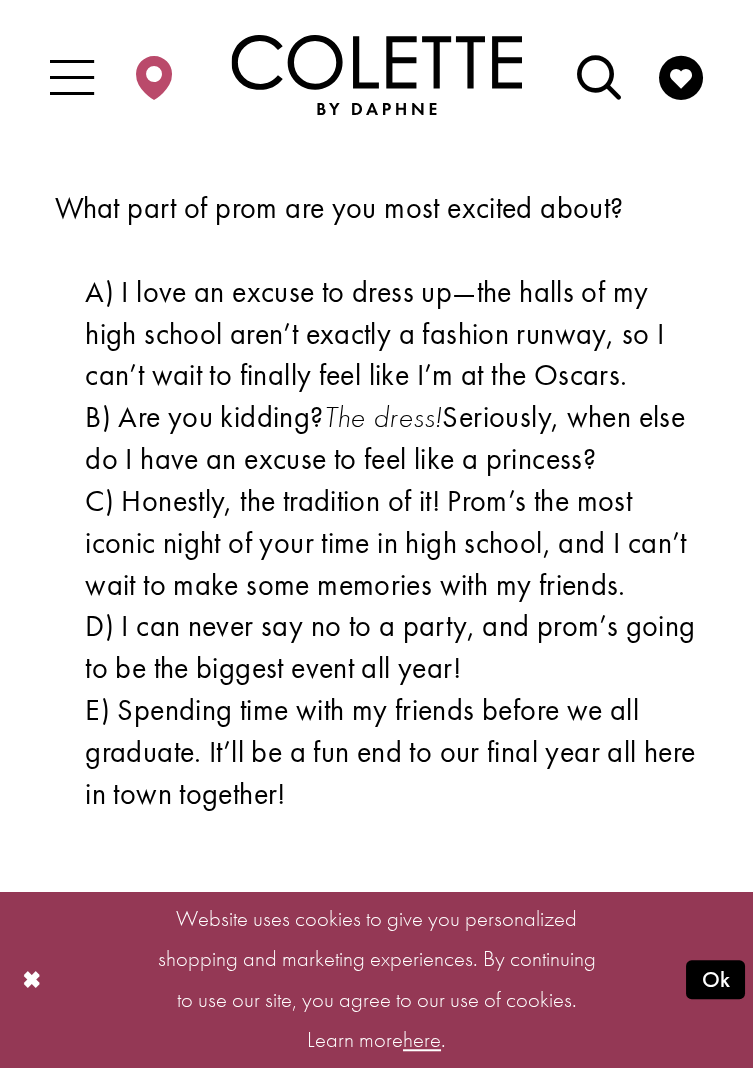 click on "A prom dress should match your personal style. If you’re not sure what you want to wear, take our quiz and see what dress you get matched with!
Which sounds like your ideal Friday night?
A) Going out to see a movie with my friends, then ordering pizza and having a sleepover.
B) I’m staying up all night with the latest book I’m hooked on!
C) A date at the art museum, then immediately FaceTiming my best friend to tell them all about it.
D) Girls’ night! We’re watching one of our friends’ soccer games, then all heading to our favorite restaurant to hang out for a few hours.
E) My friends and I are heading out for a trip we’ve planned for the weekend! I’m riding shotgun, so I get aux.
When it comes to glitter:
A) I love a little shine, but I prefer it to be subtle and classic.
B) If I could leave a trail of glitter behind me like a fairy princess, I would.
A) English" at bounding box center [376, 4321] 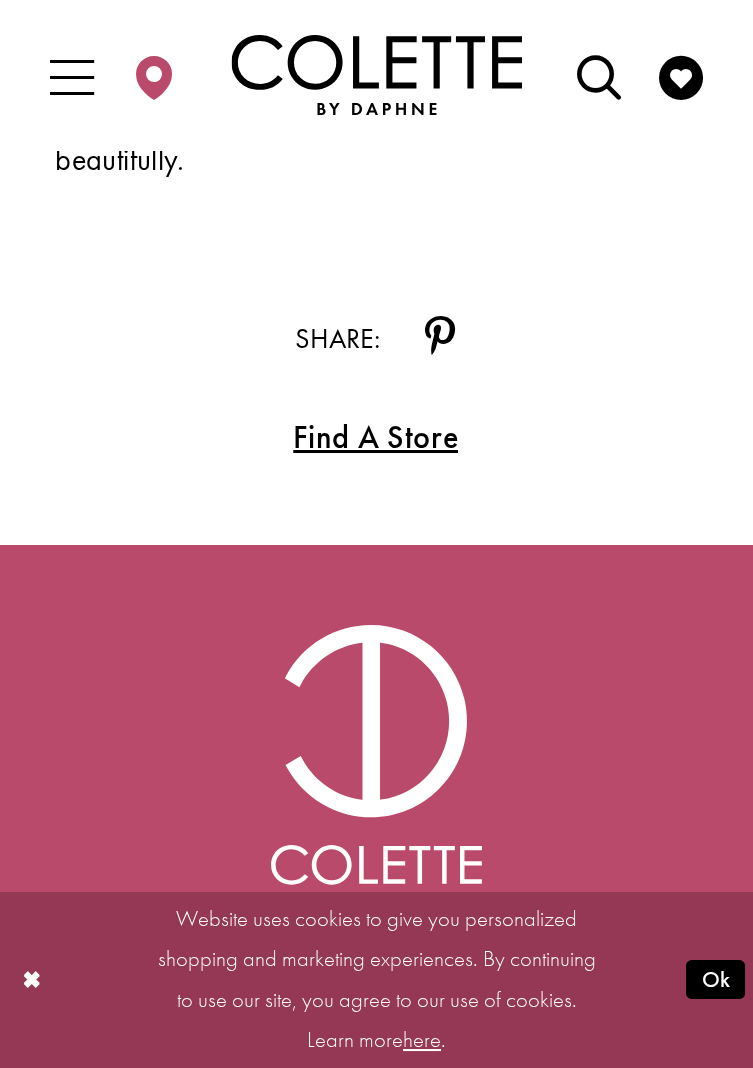 scroll, scrollTop: 12512, scrollLeft: 0, axis: vertical 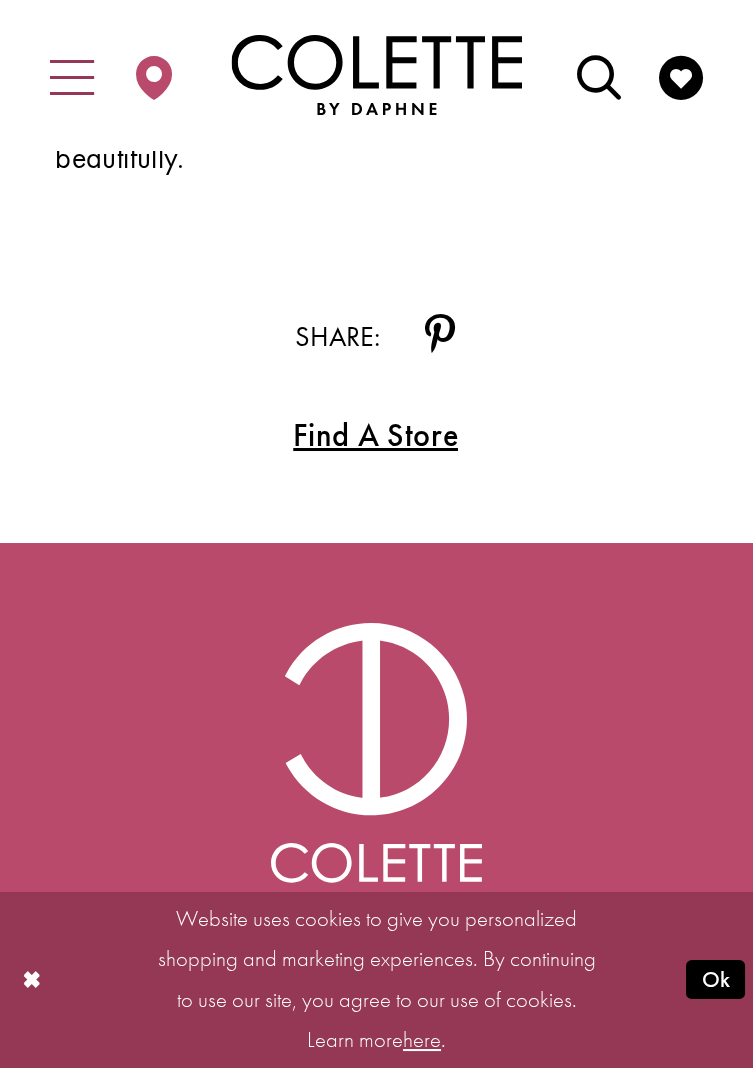 click at bounding box center [72, 78] 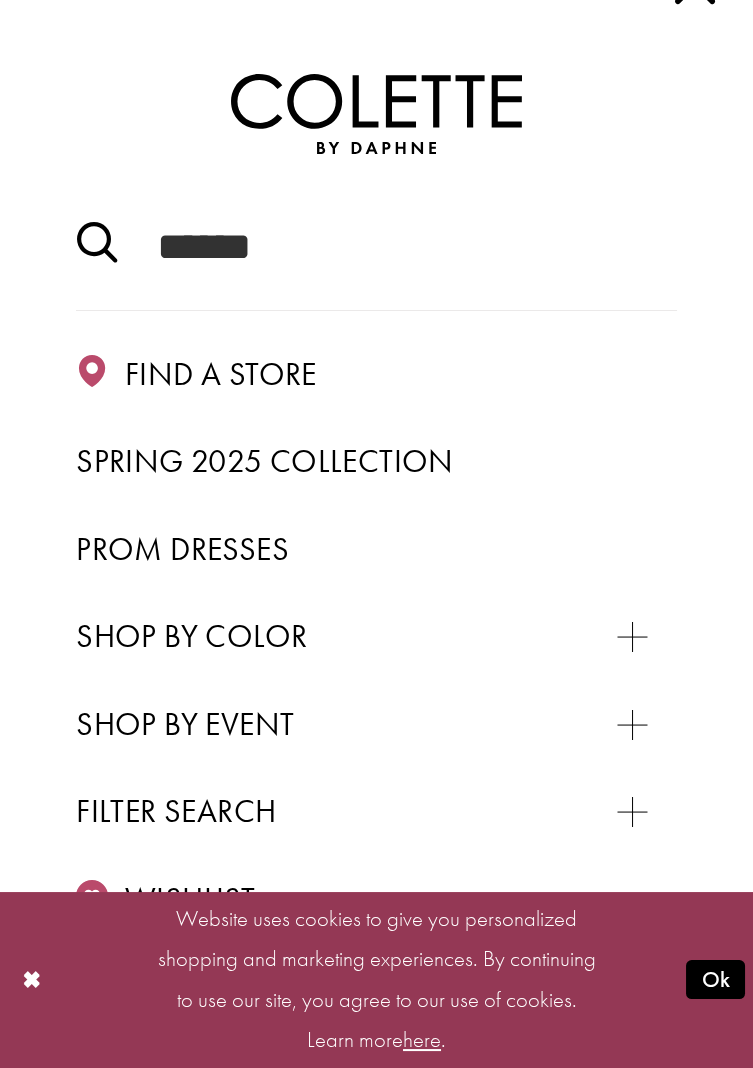 scroll, scrollTop: 96, scrollLeft: 0, axis: vertical 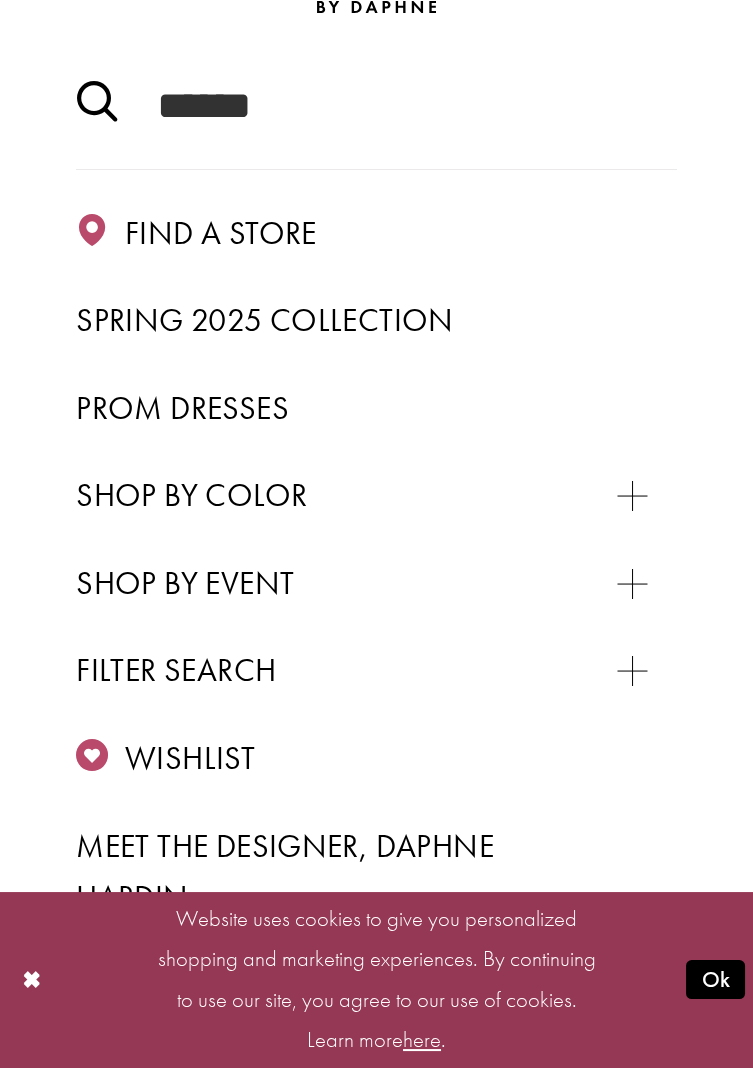 click on "Prom Dresses" at bounding box center (182, 408) 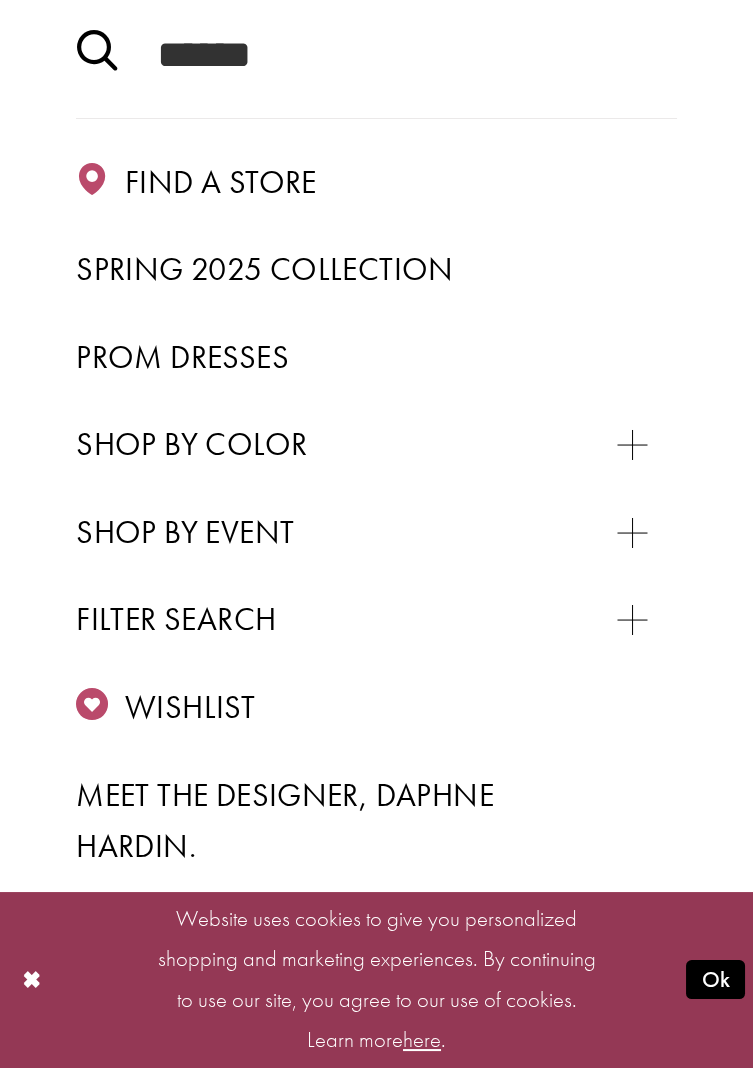 scroll, scrollTop: 290, scrollLeft: 0, axis: vertical 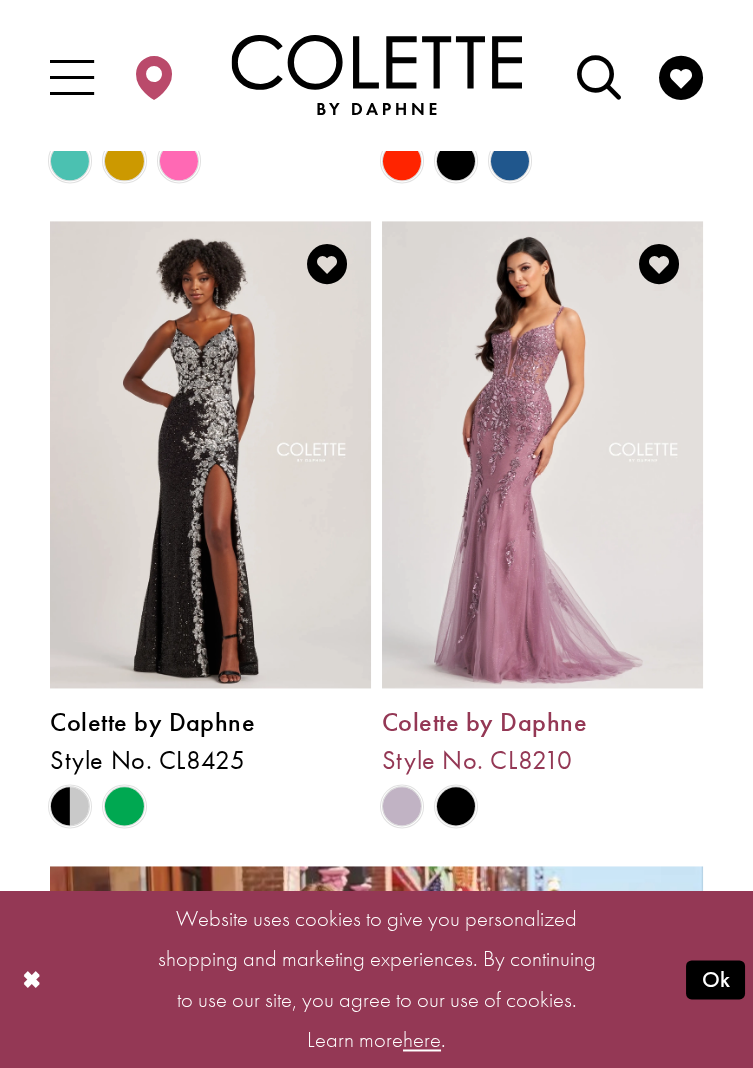 click on "Colette by Daphne" at bounding box center [484, 722] 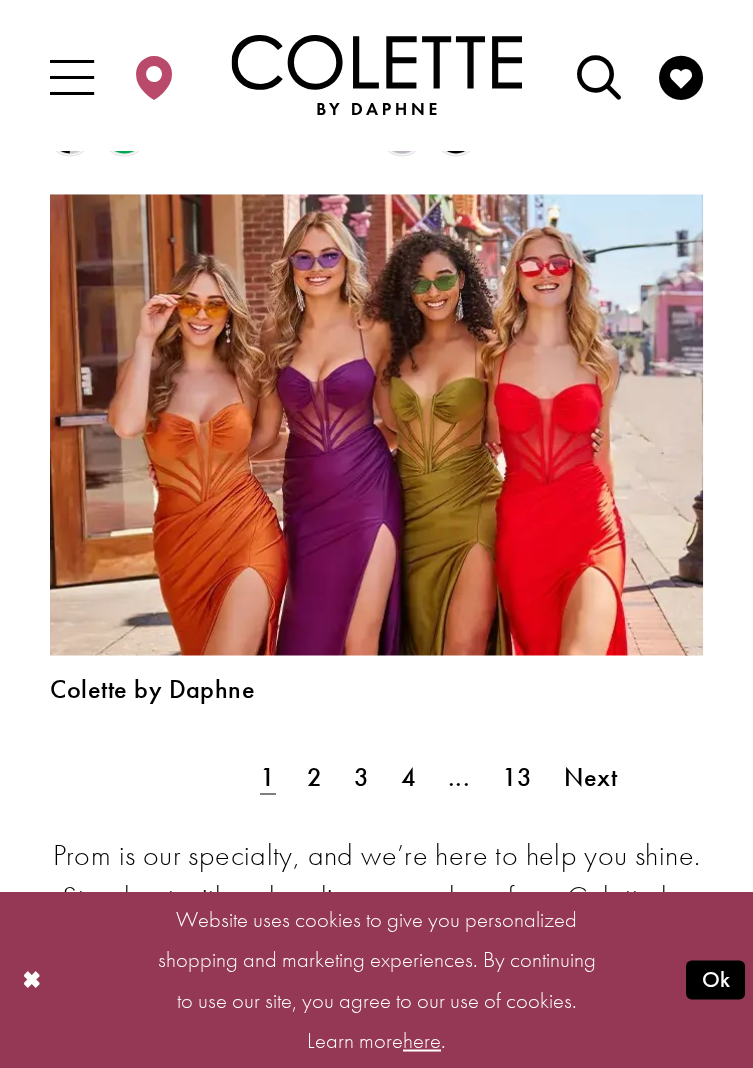 scroll, scrollTop: 5655, scrollLeft: 0, axis: vertical 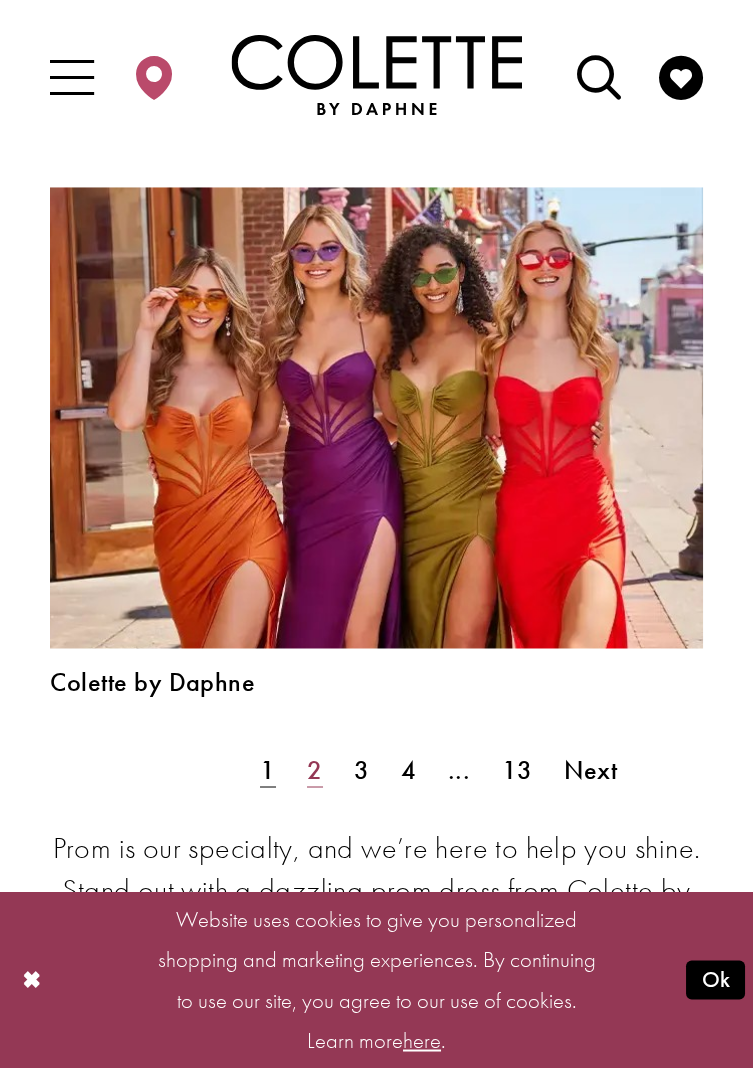 click on "2" at bounding box center [315, 769] 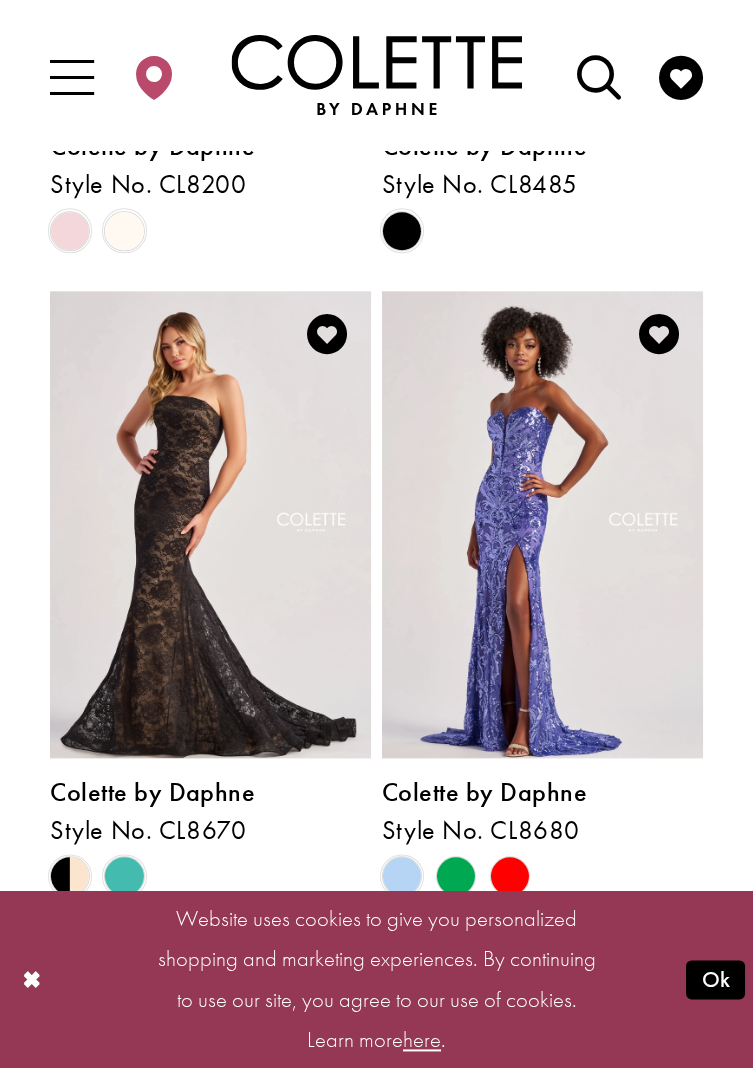 scroll, scrollTop: 4353, scrollLeft: 0, axis: vertical 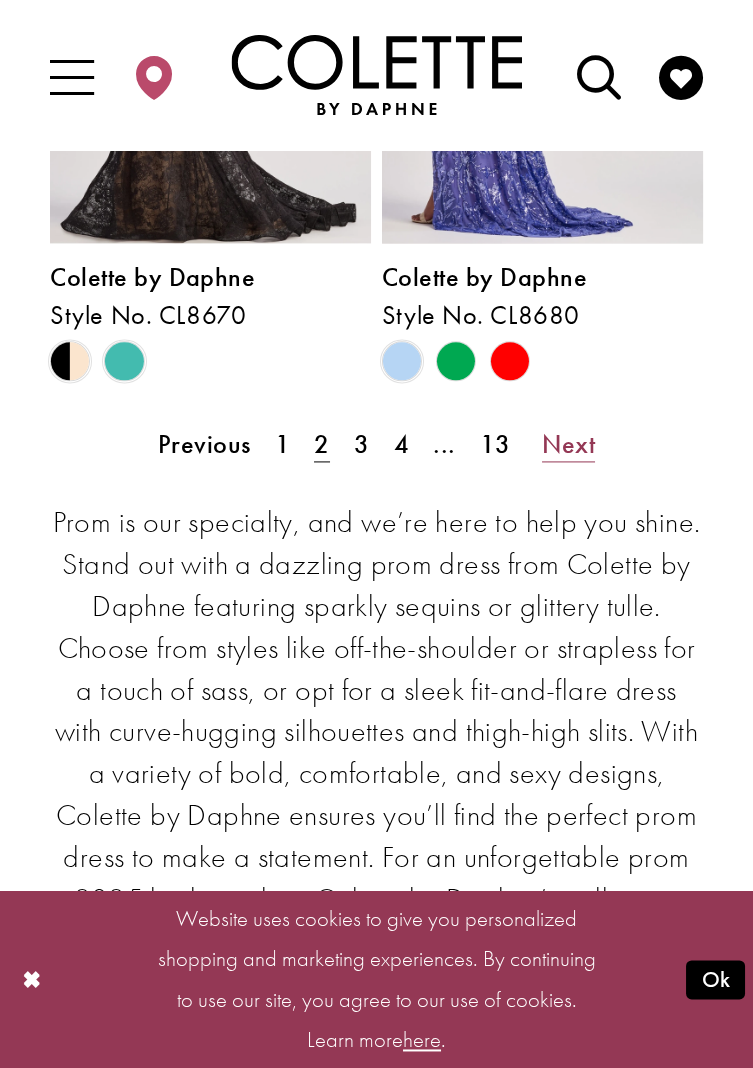 click on "Next" at bounding box center (568, 444) 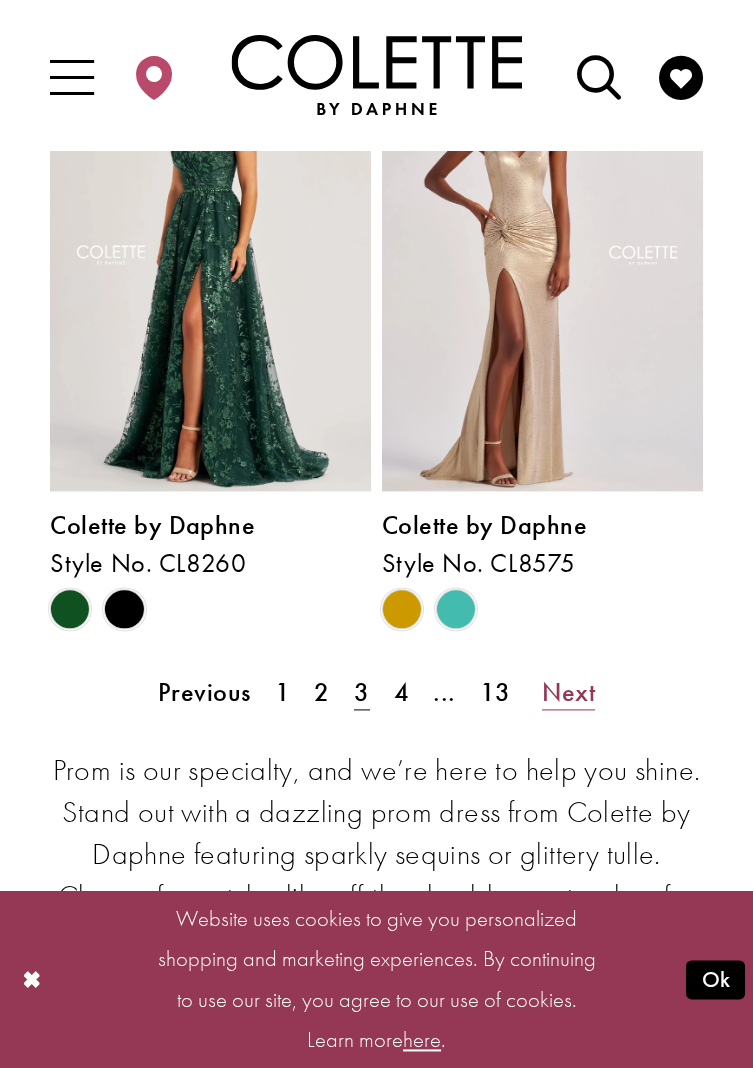 scroll, scrollTop: 4617, scrollLeft: 0, axis: vertical 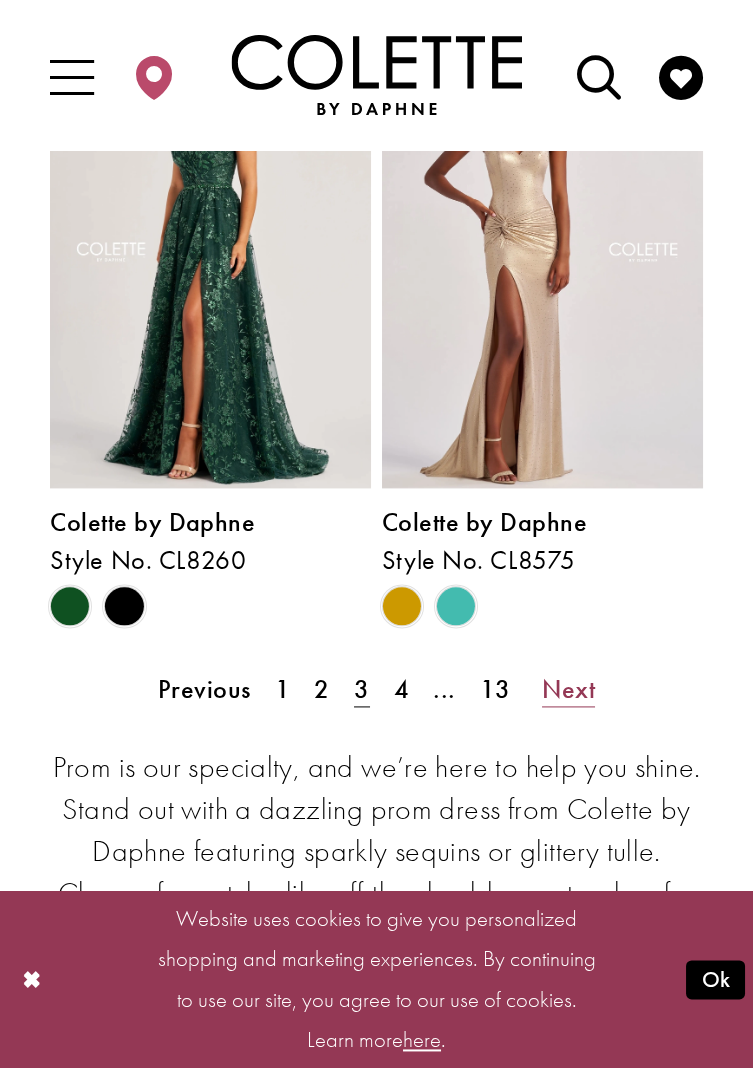 click on "Next" at bounding box center [568, 689] 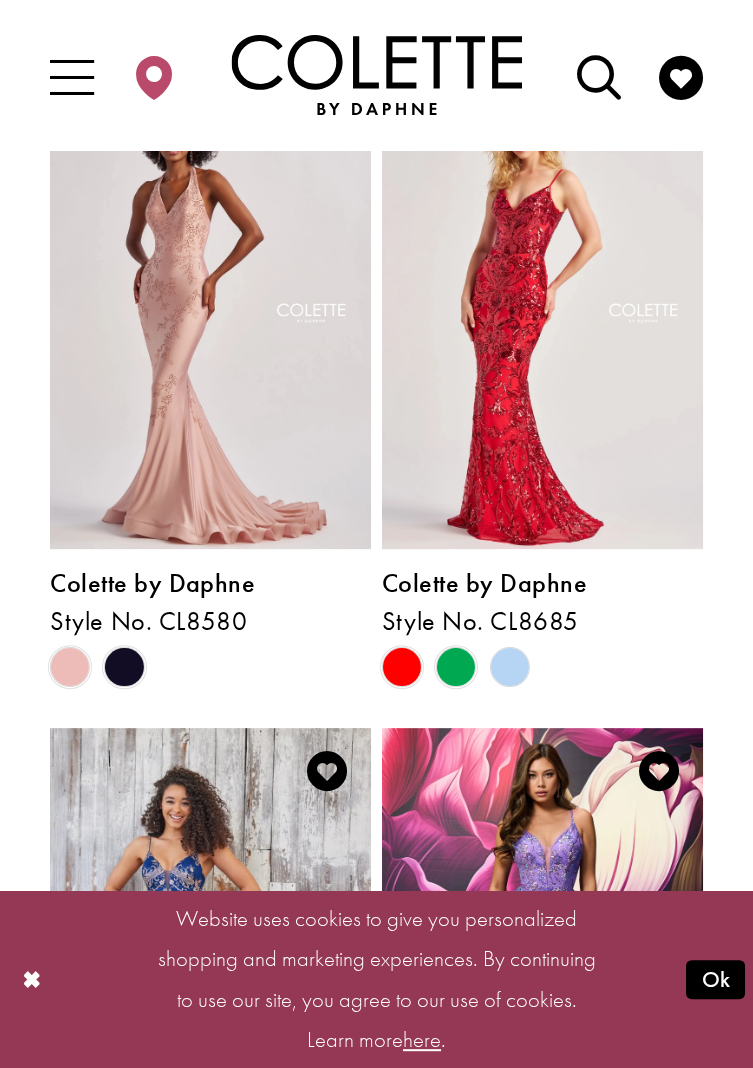 scroll, scrollTop: 1327, scrollLeft: 0, axis: vertical 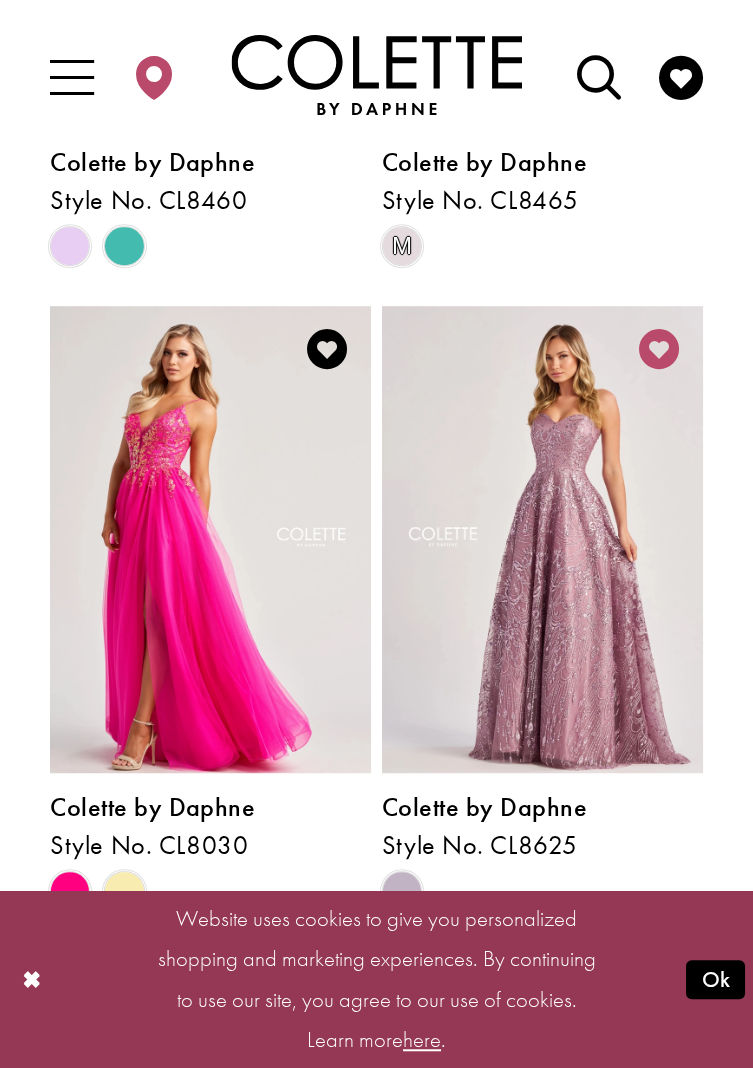 click at bounding box center (659, 350) 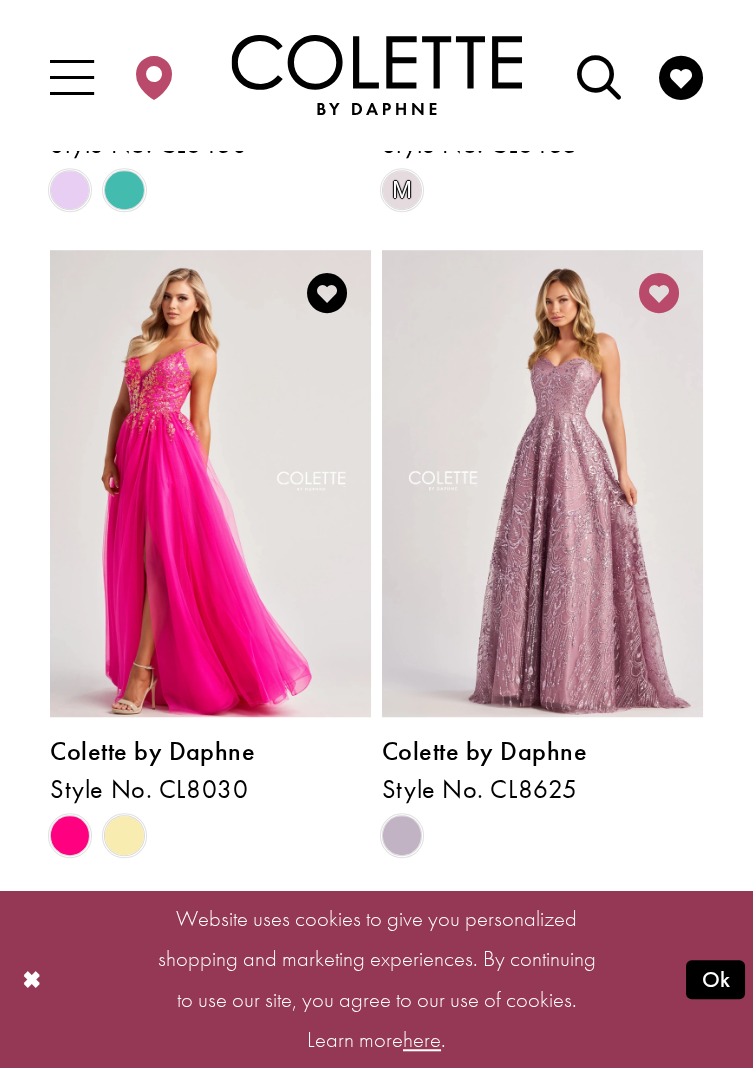 scroll, scrollTop: 2459, scrollLeft: 0, axis: vertical 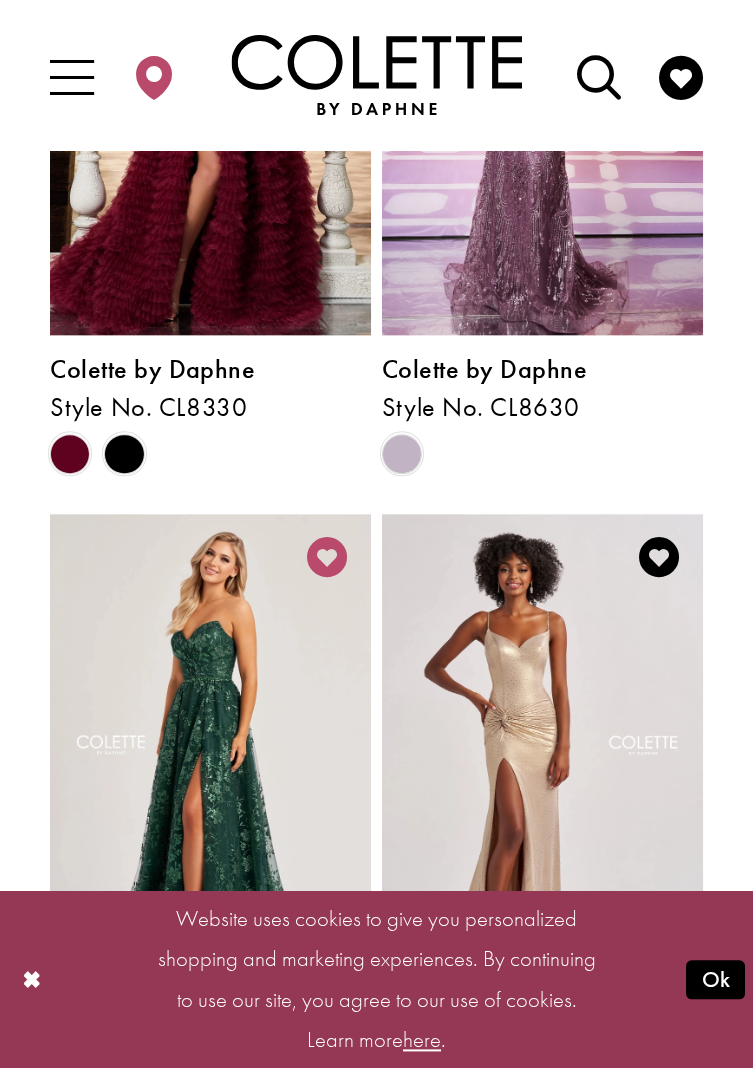 click at bounding box center (327, 558) 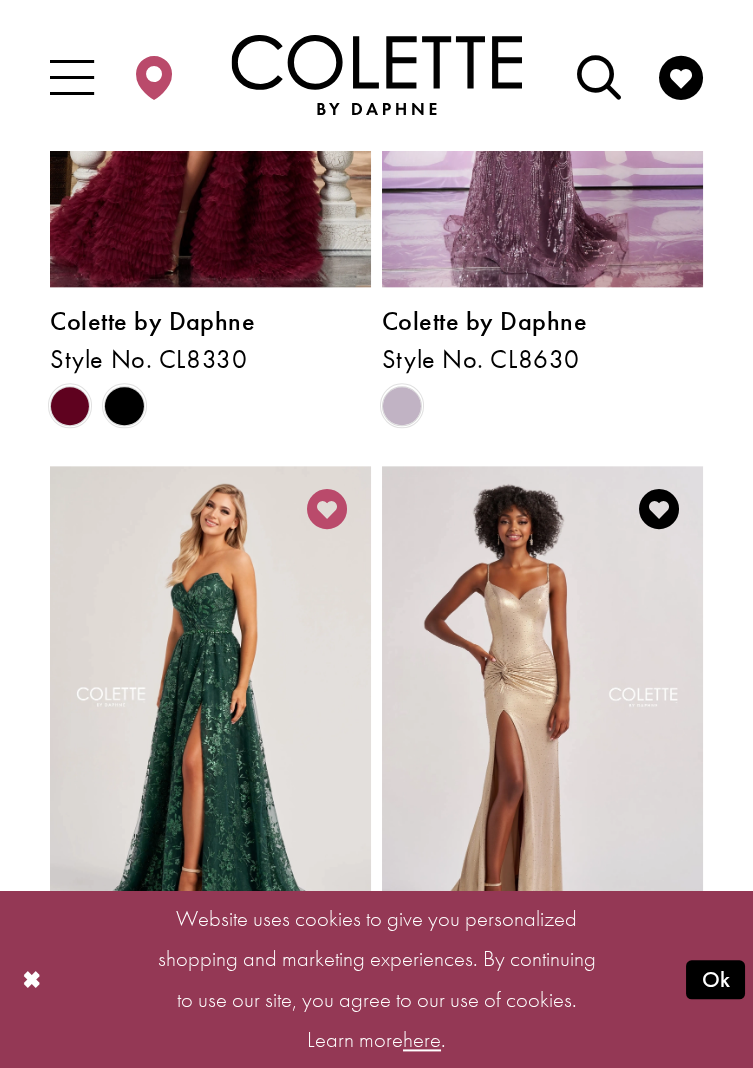 scroll, scrollTop: 4188, scrollLeft: 0, axis: vertical 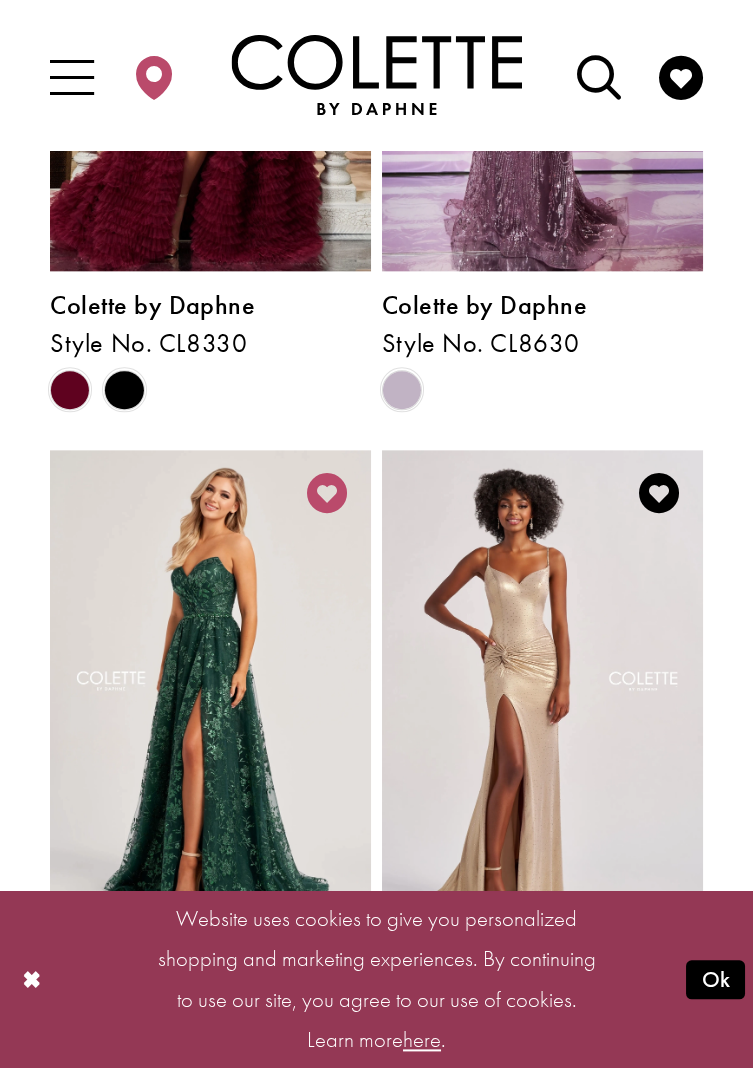 click at bounding box center [327, 494] 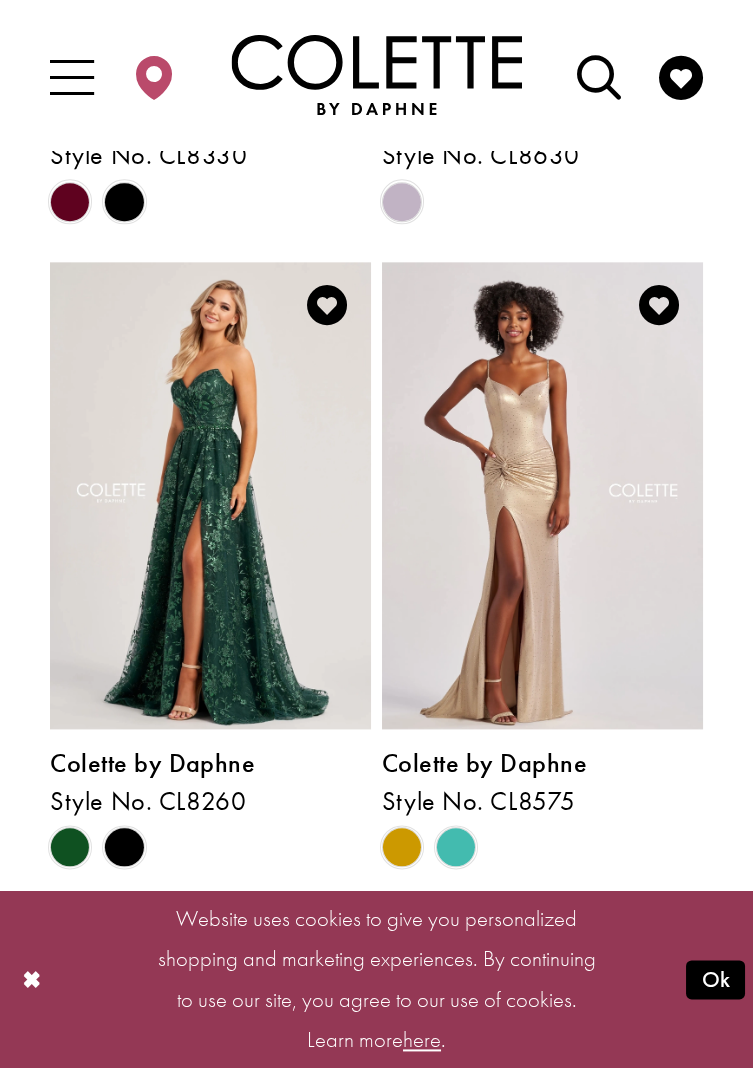 scroll, scrollTop: 4426, scrollLeft: 0, axis: vertical 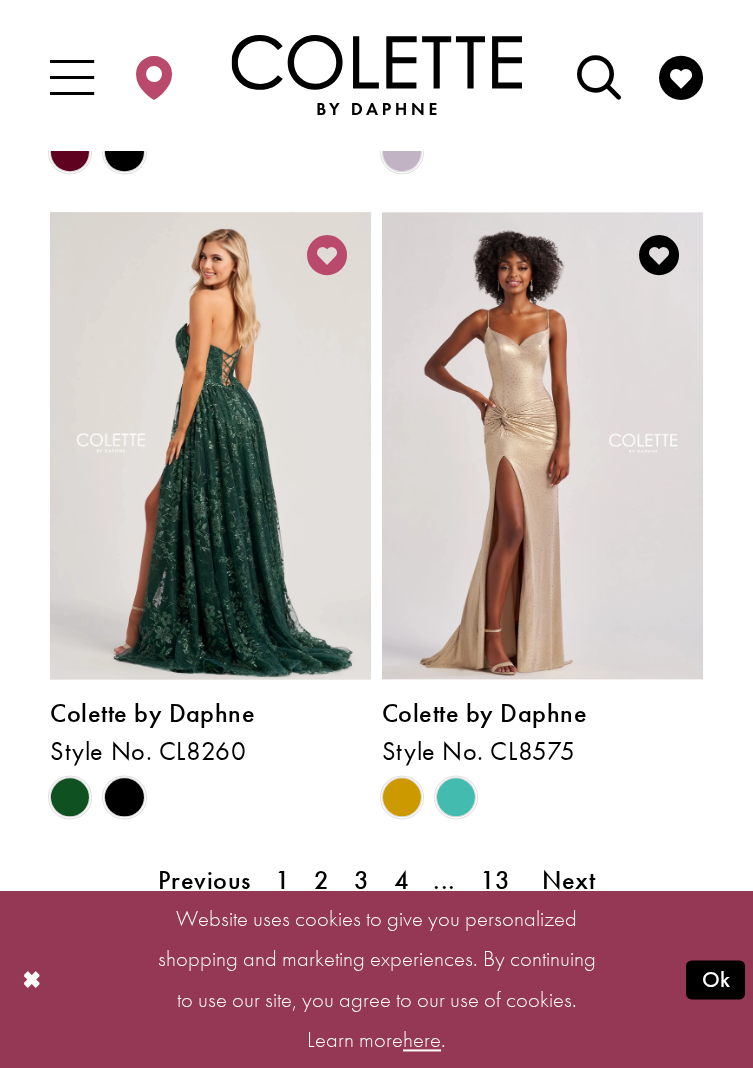 click at bounding box center [327, 256] 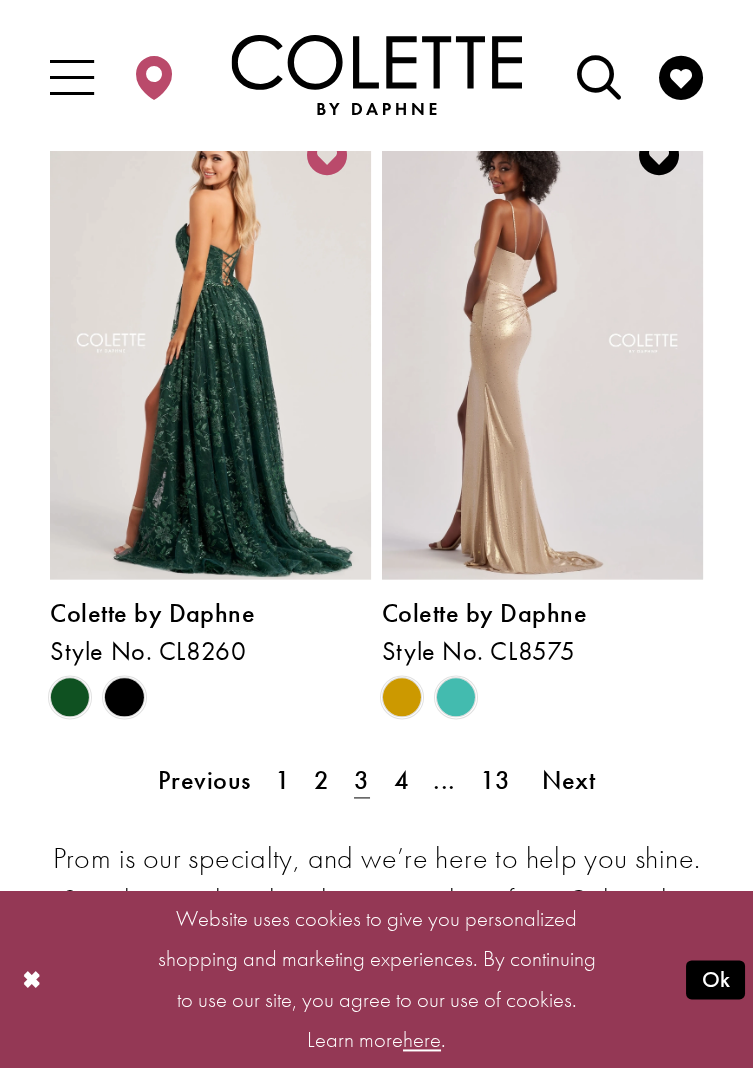 scroll, scrollTop: 4523, scrollLeft: 0, axis: vertical 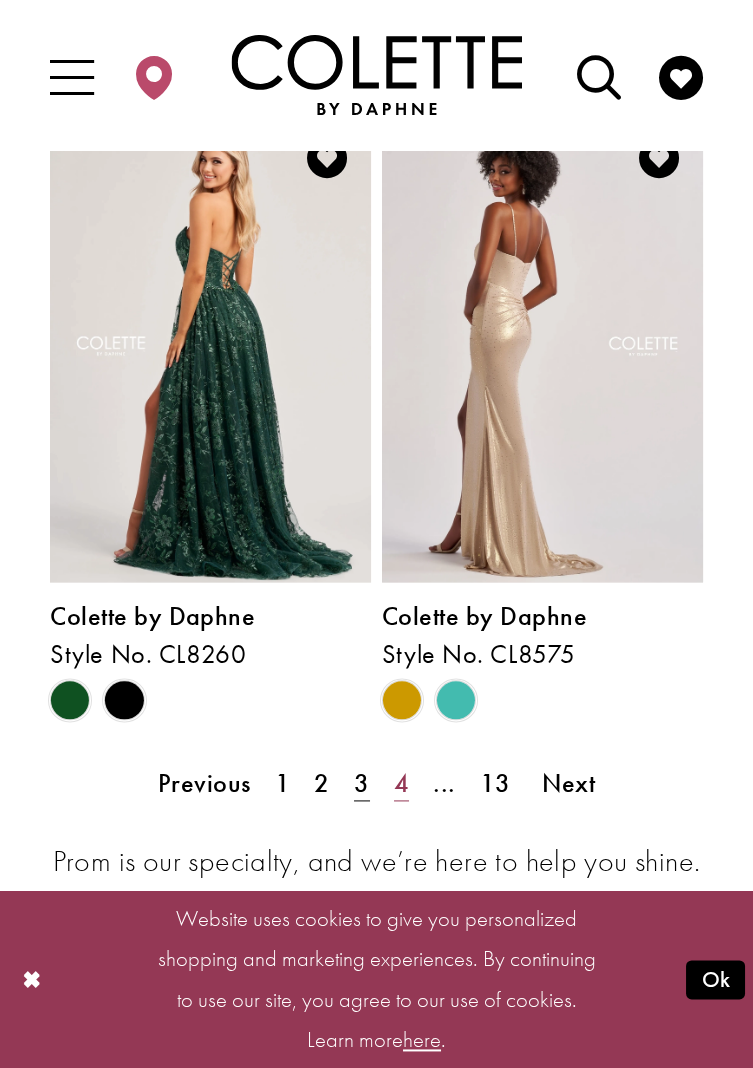 click on "4" at bounding box center [402, 783] 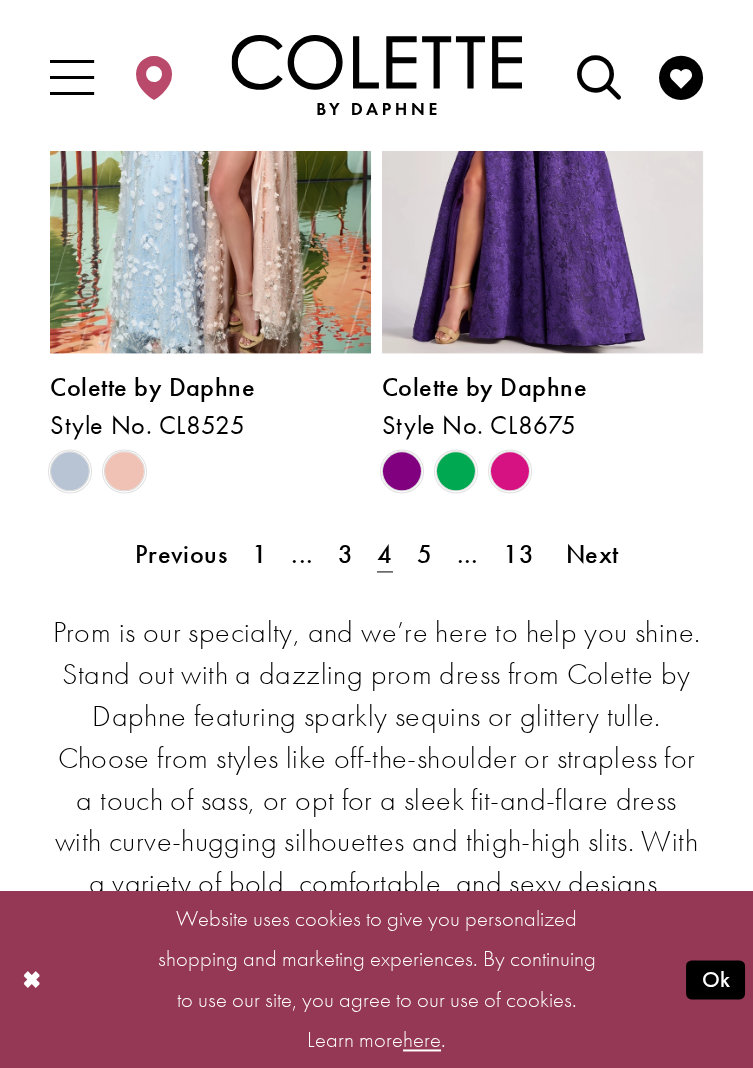 scroll, scrollTop: 4764, scrollLeft: 0, axis: vertical 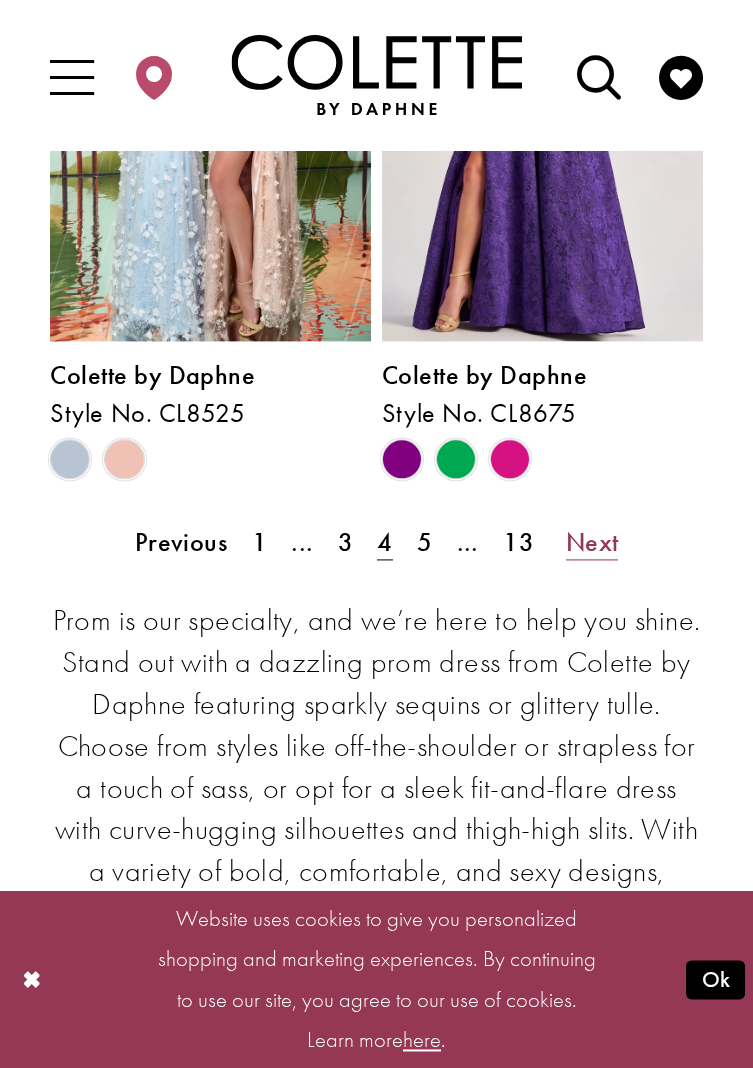 click on "Next" at bounding box center (592, 542) 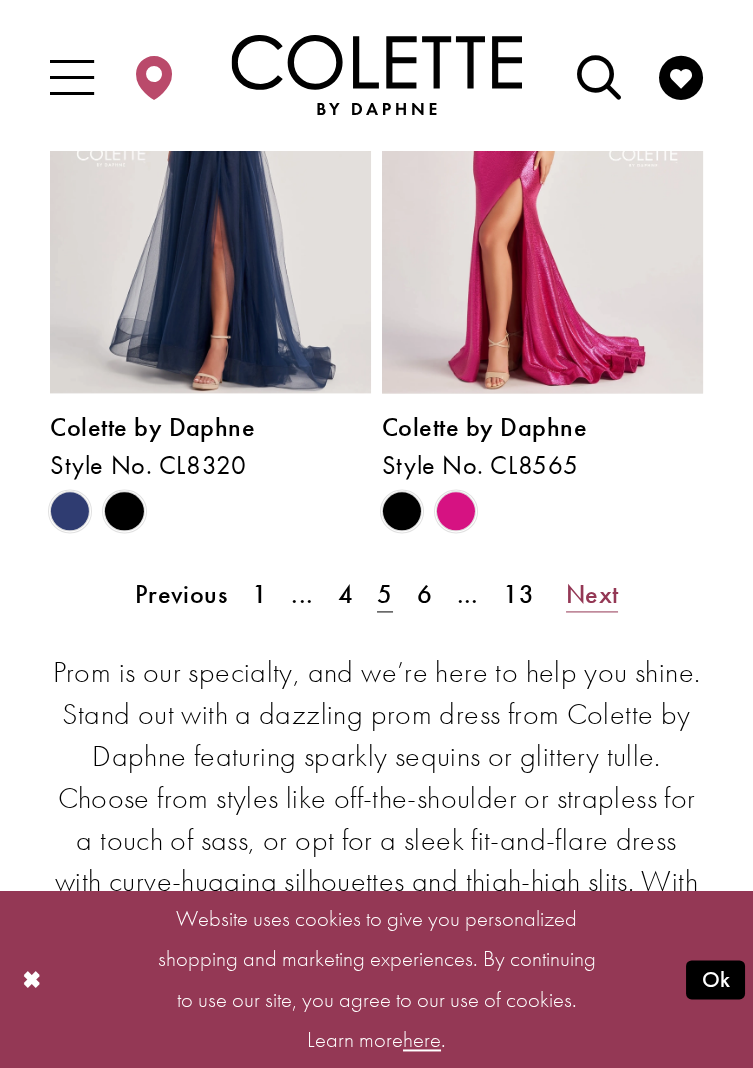scroll, scrollTop: 4713, scrollLeft: 0, axis: vertical 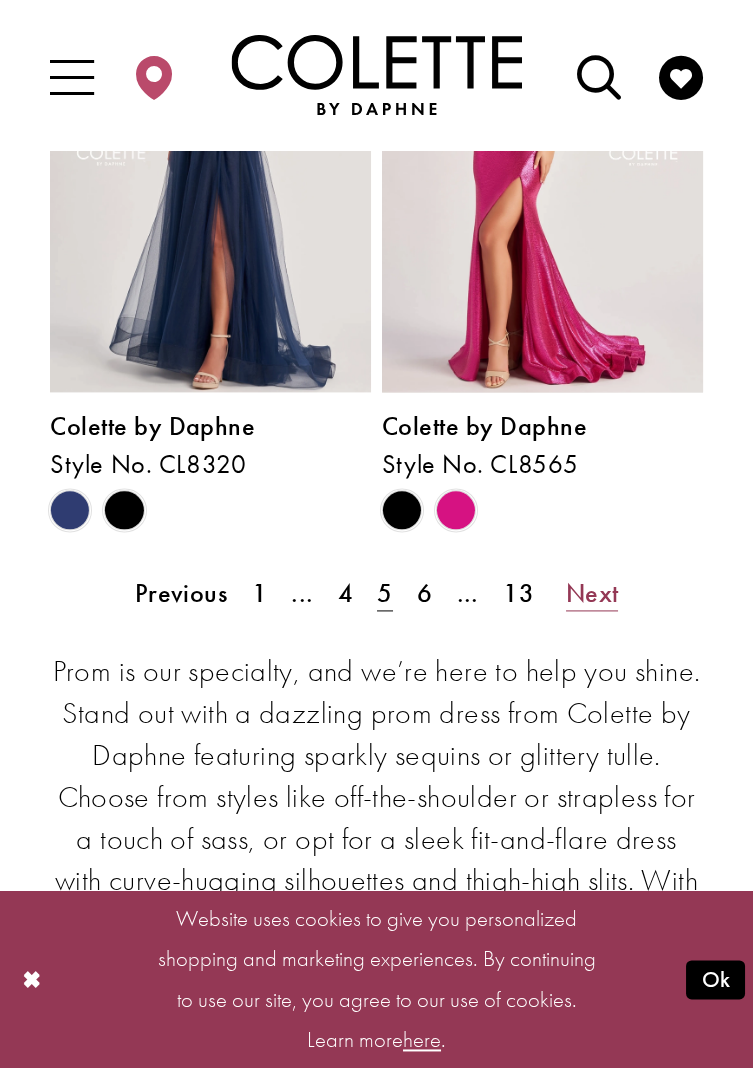 click on "Next" at bounding box center (592, 593) 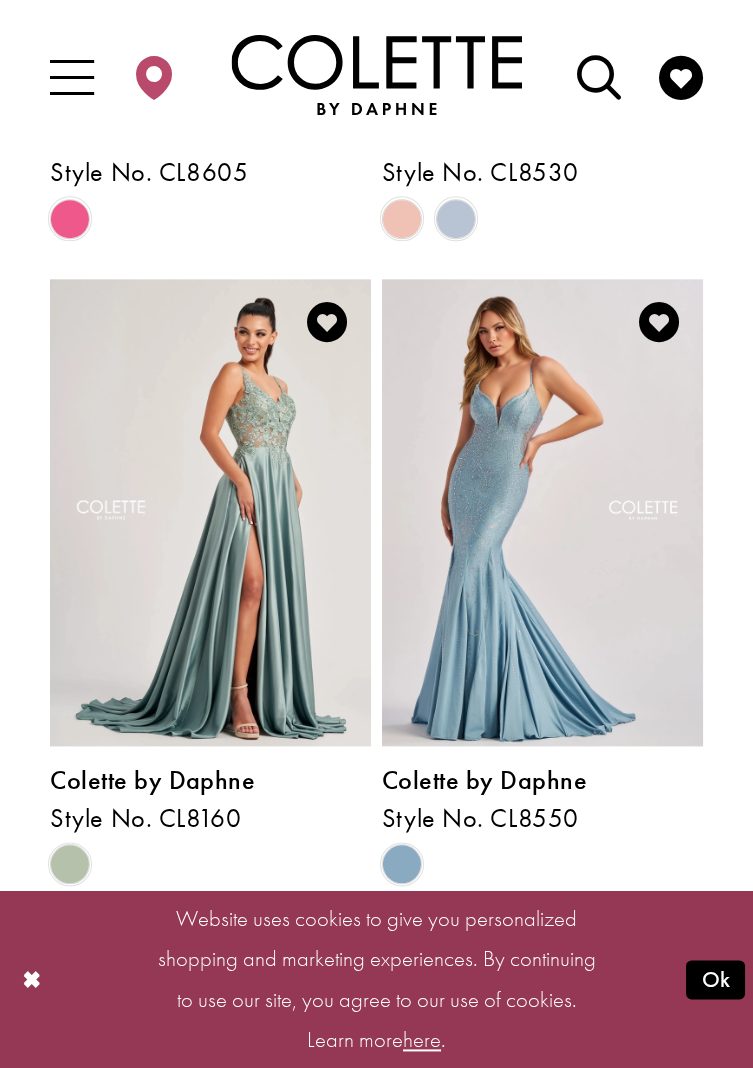 scroll, scrollTop: 4362, scrollLeft: 0, axis: vertical 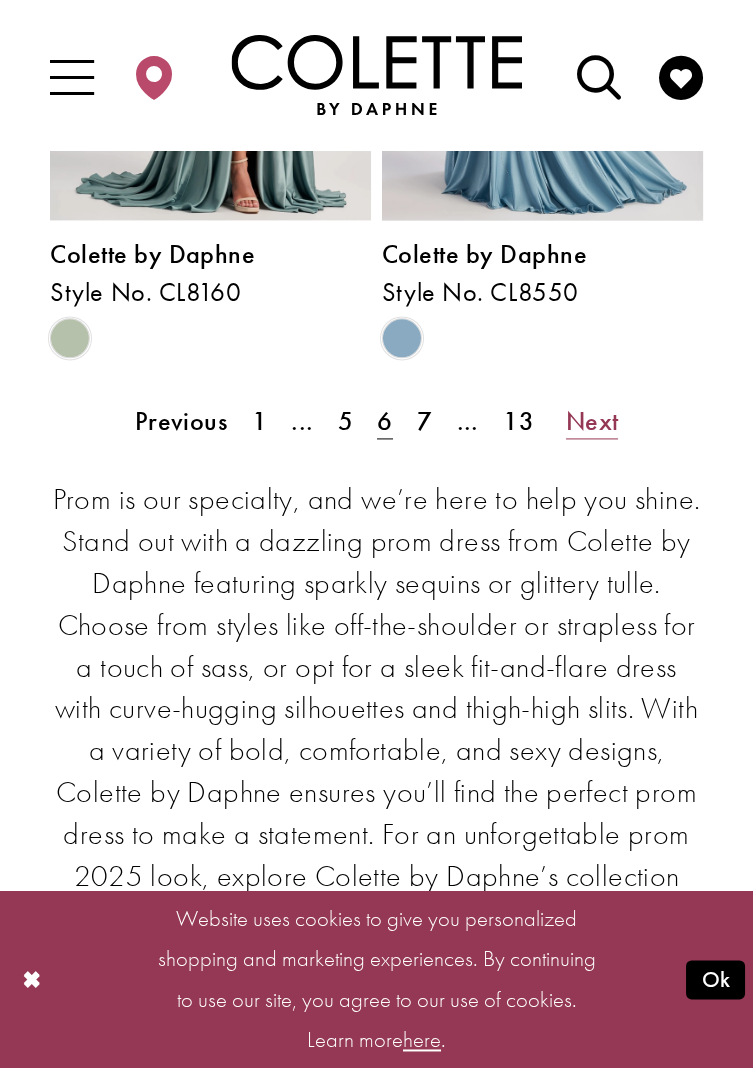 click on "Next" at bounding box center [592, 421] 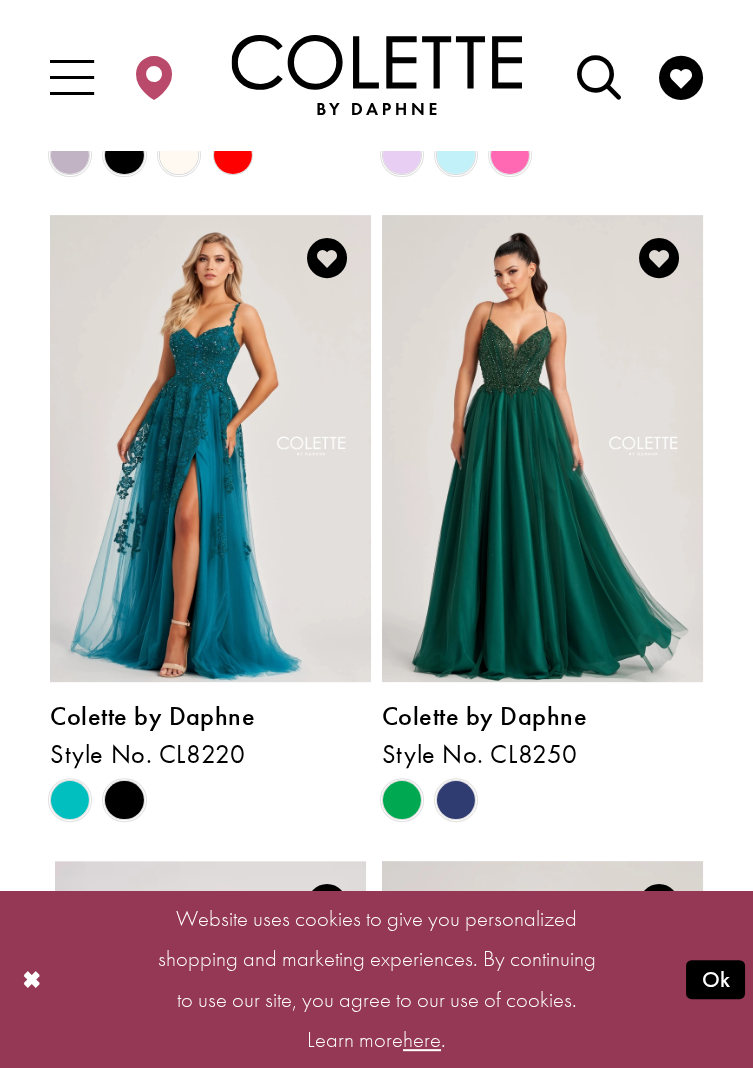 scroll, scrollTop: 1196, scrollLeft: 0, axis: vertical 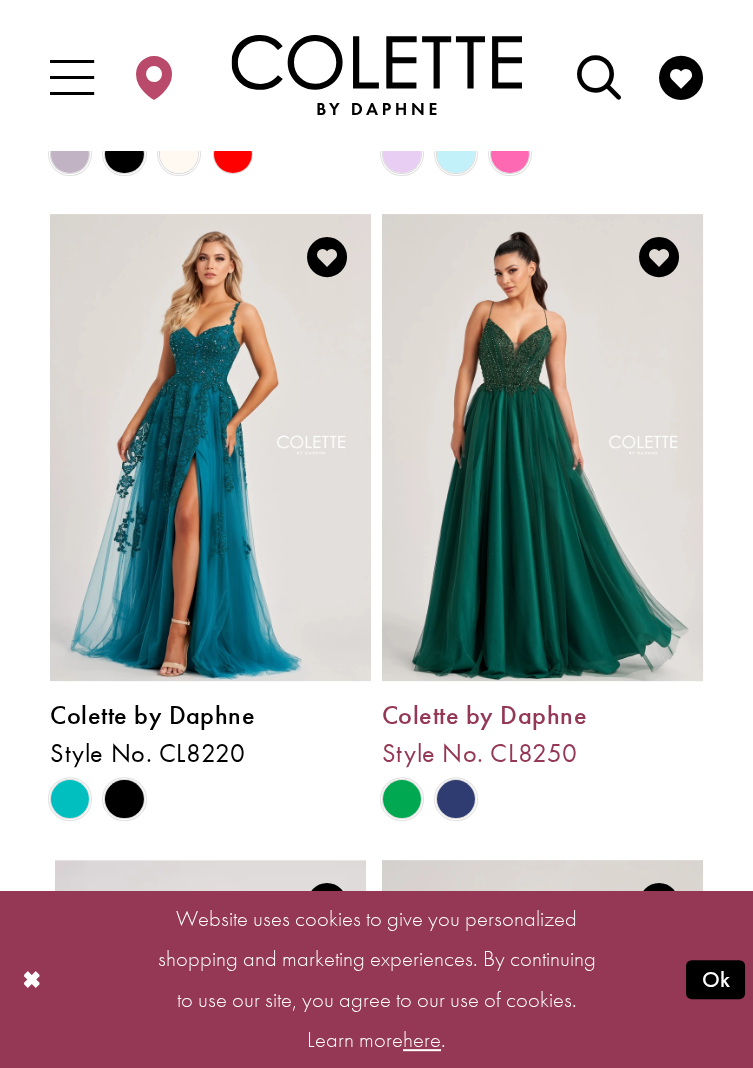 click on "Colette by Daphne" at bounding box center (484, 715) 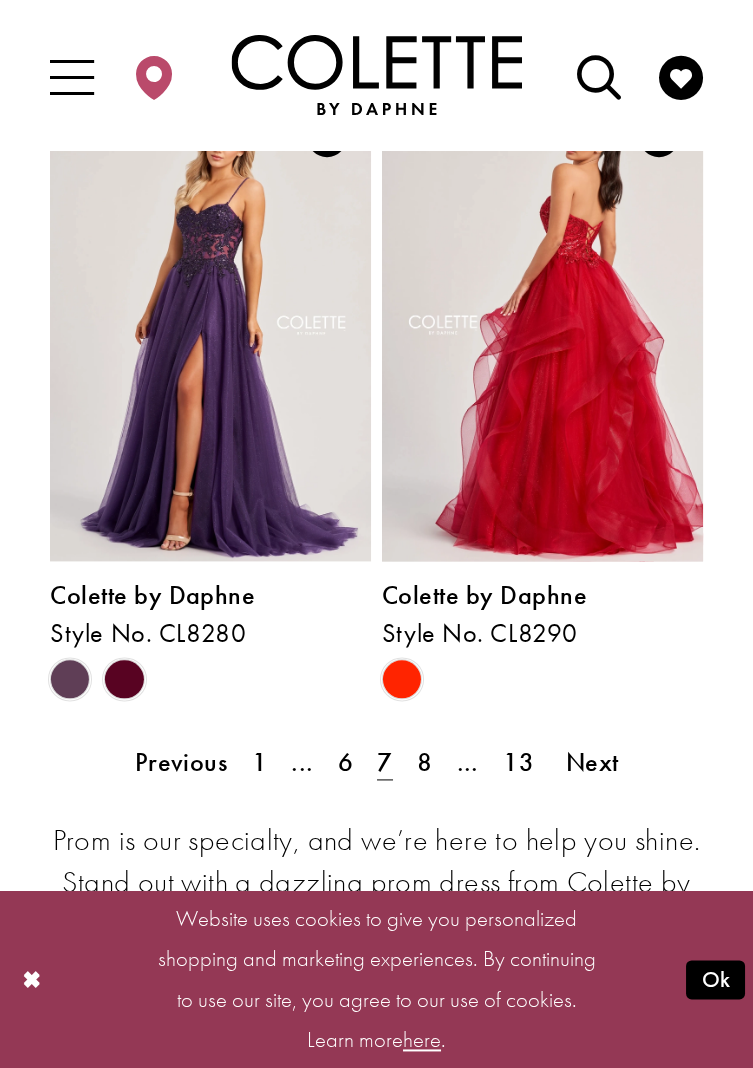 scroll, scrollTop: 4545, scrollLeft: 0, axis: vertical 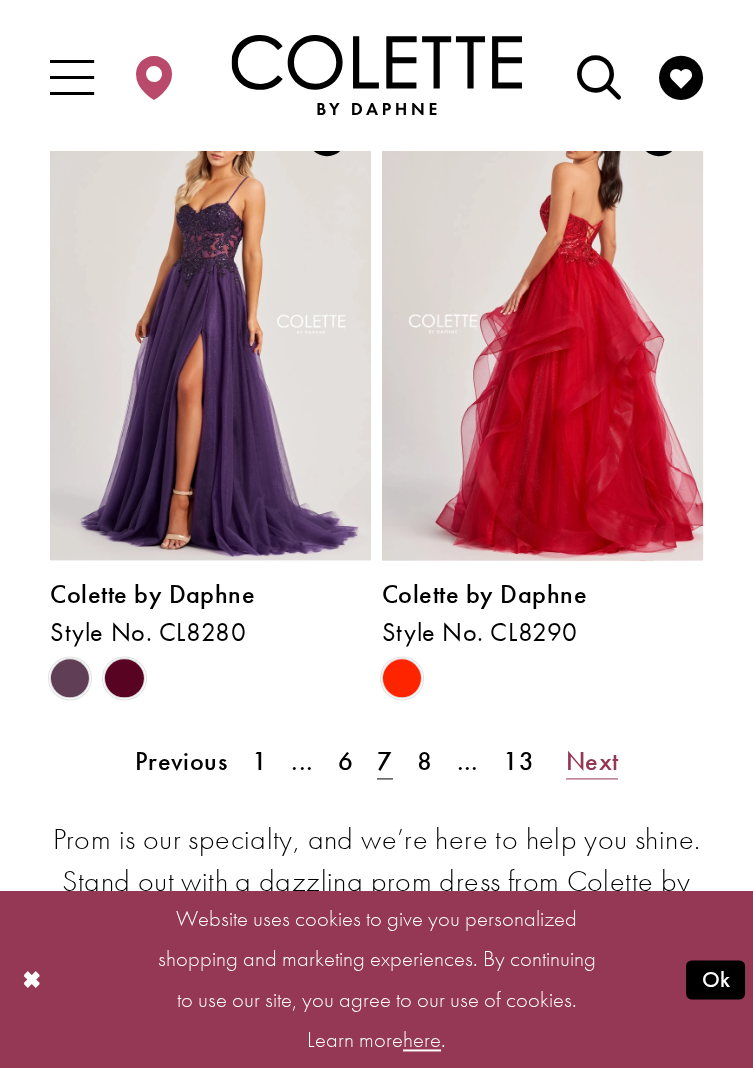 click on "Prom is our specialty, and we’re here to help you shine. Stand out with a dazzling prom dress from Colette by Daphne featuring sparkly sequins or glittery tulle. Choose from styles like off-the-shoulder or strapless for a touch of sass, or opt for a sleek fit-and-flare dress with curve-hugging silhouettes and thigh-high slits. With a variety of bold, comfortable, and sexy designs, Colette by Daphne ensures you’ll find the perfect prom dress to make a statement. For an unforgettable prom 2025 look, explore Colette by Daphne’s collection and make your prom night truly exceptional." at bounding box center [376, 1047] 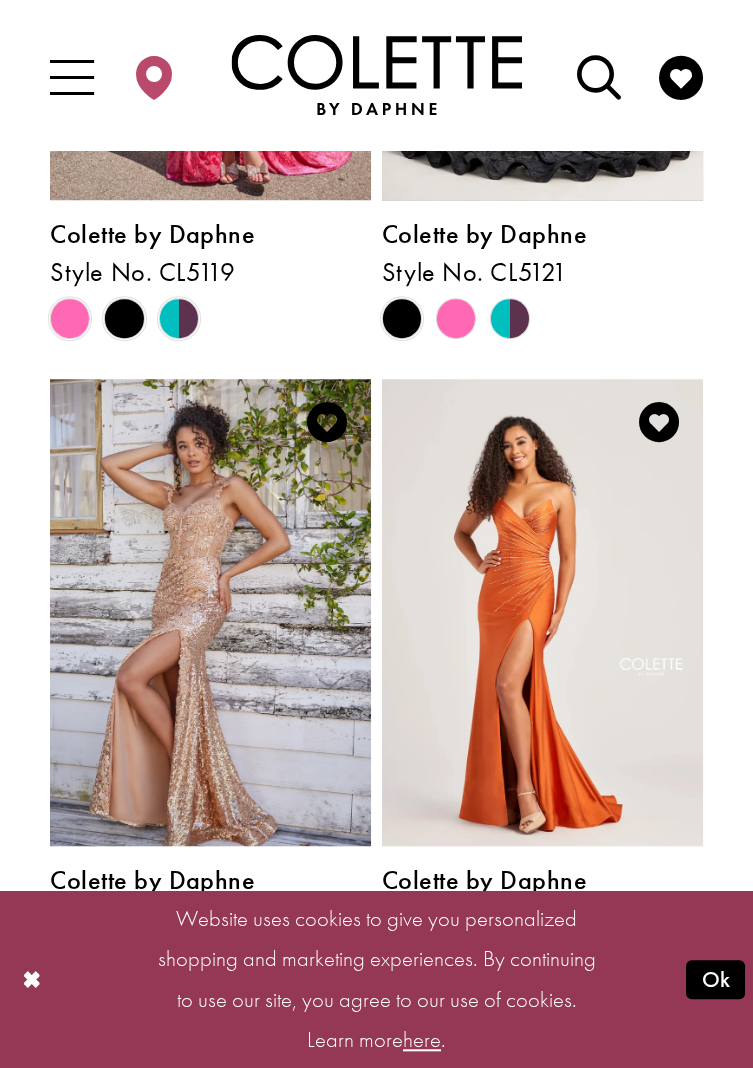 scroll, scrollTop: 2971, scrollLeft: 0, axis: vertical 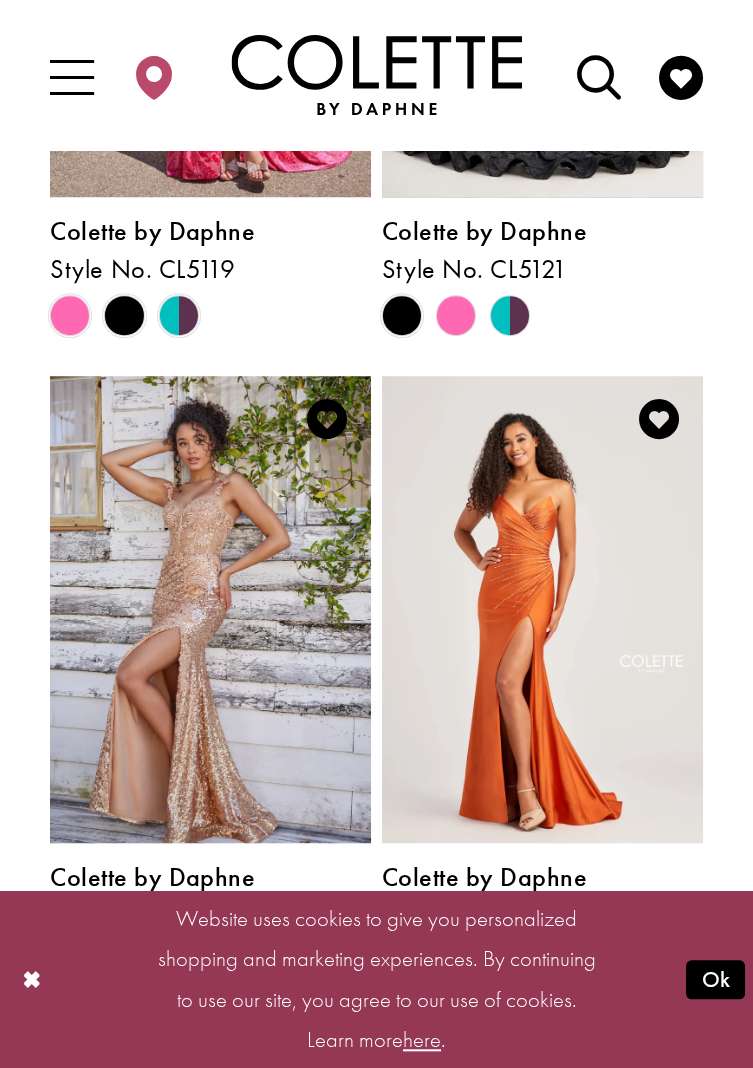 click 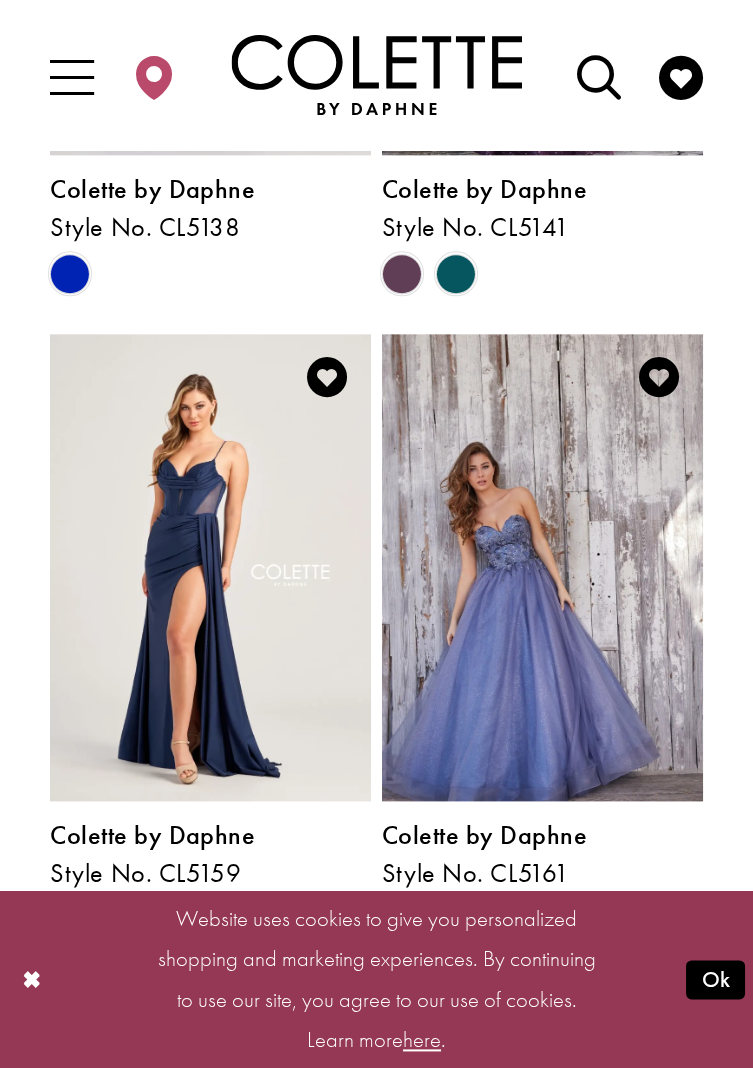 scroll, scrollTop: 4316, scrollLeft: 0, axis: vertical 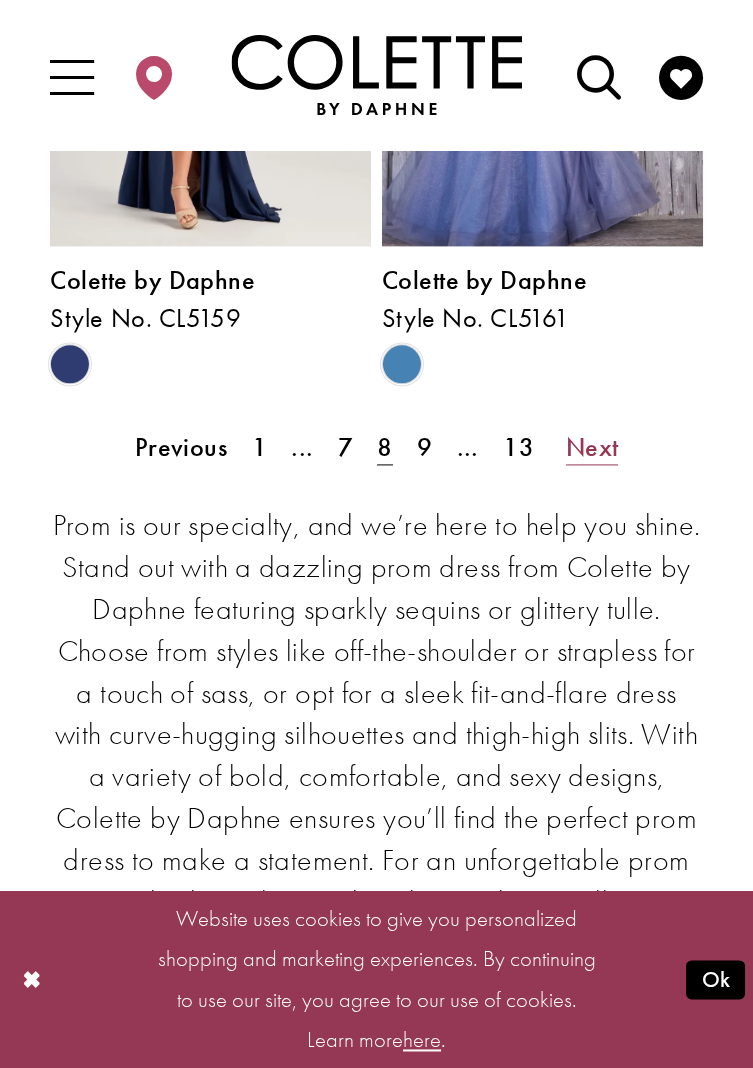 click on "Next" at bounding box center [592, 447] 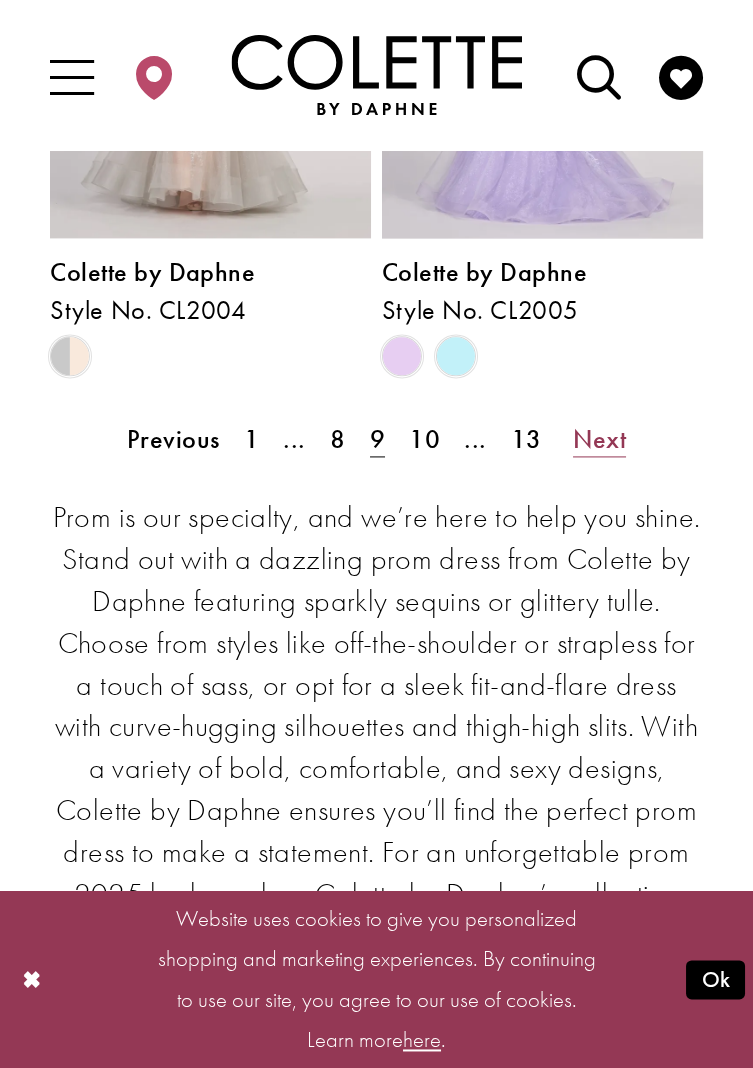 scroll, scrollTop: 4873, scrollLeft: 0, axis: vertical 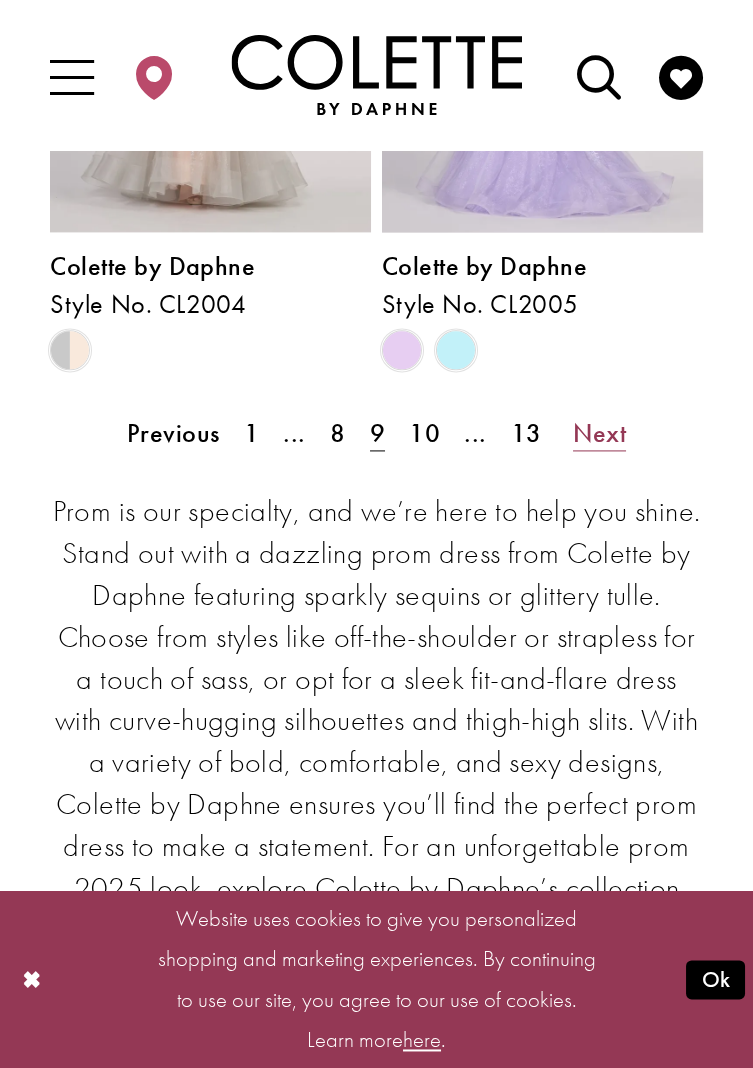 click on "Next" at bounding box center (599, 433) 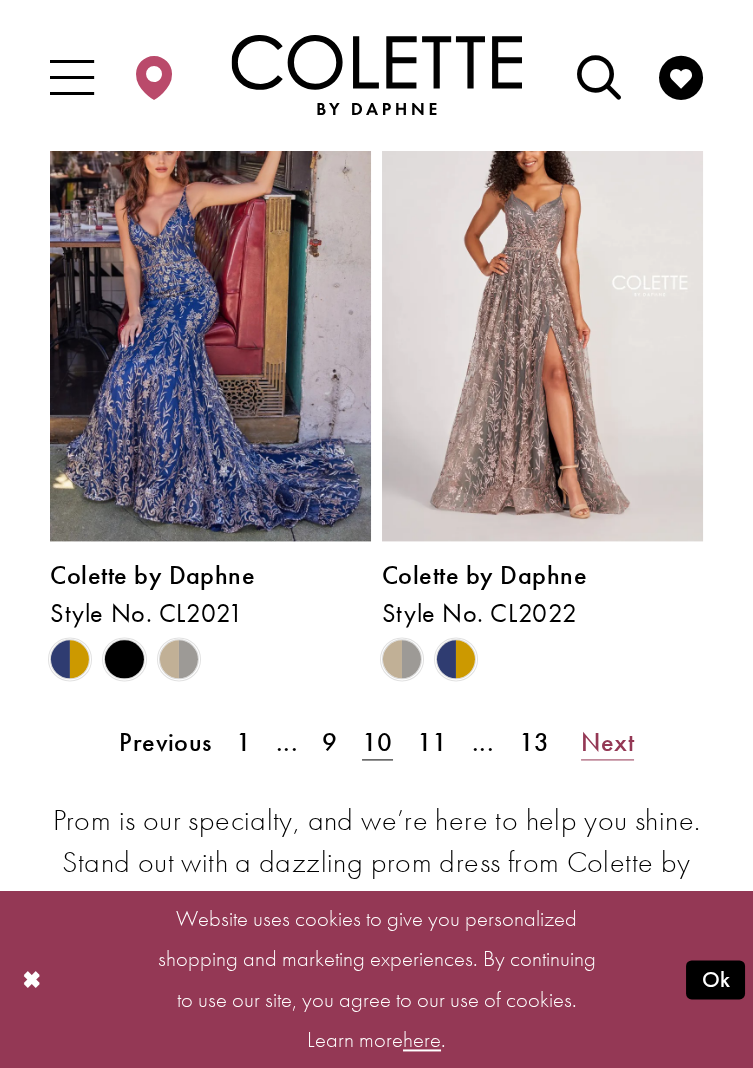 scroll, scrollTop: 4559, scrollLeft: 0, axis: vertical 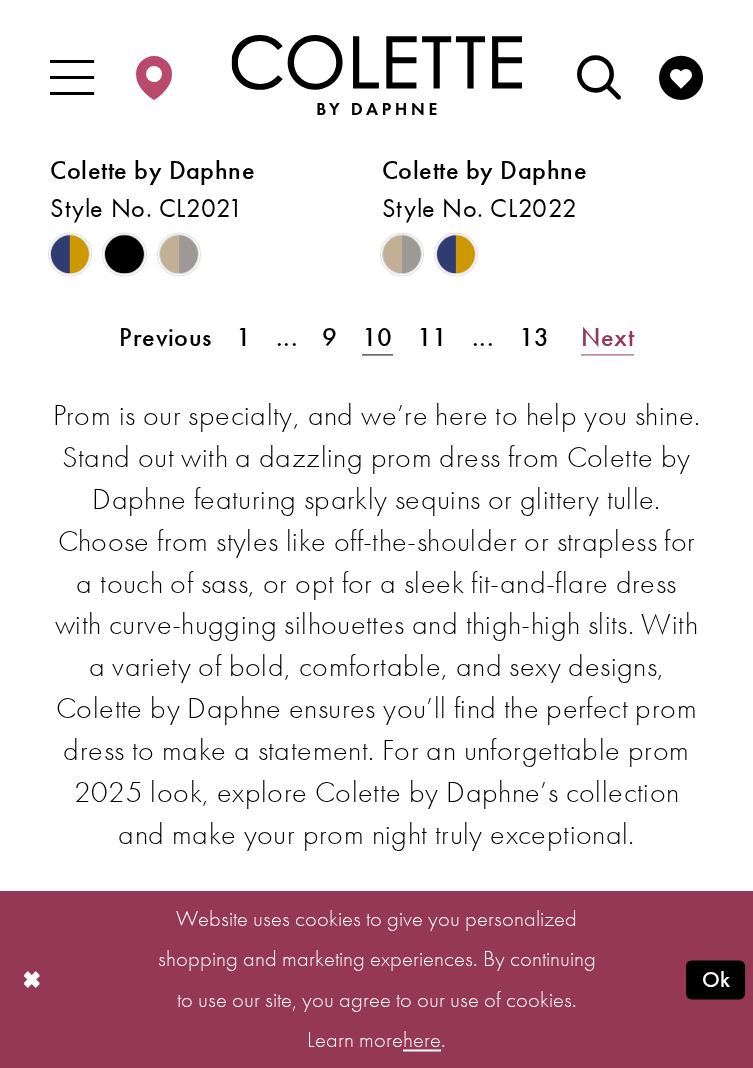click on "Next" at bounding box center [607, 337] 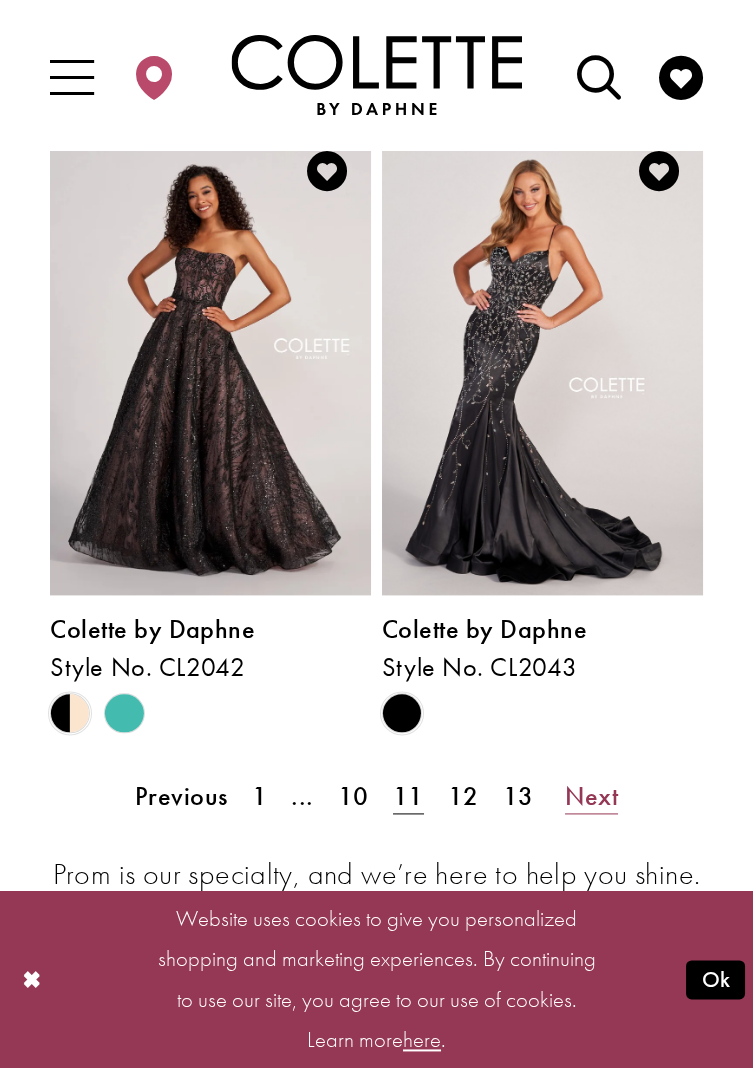 scroll, scrollTop: 4521, scrollLeft: 0, axis: vertical 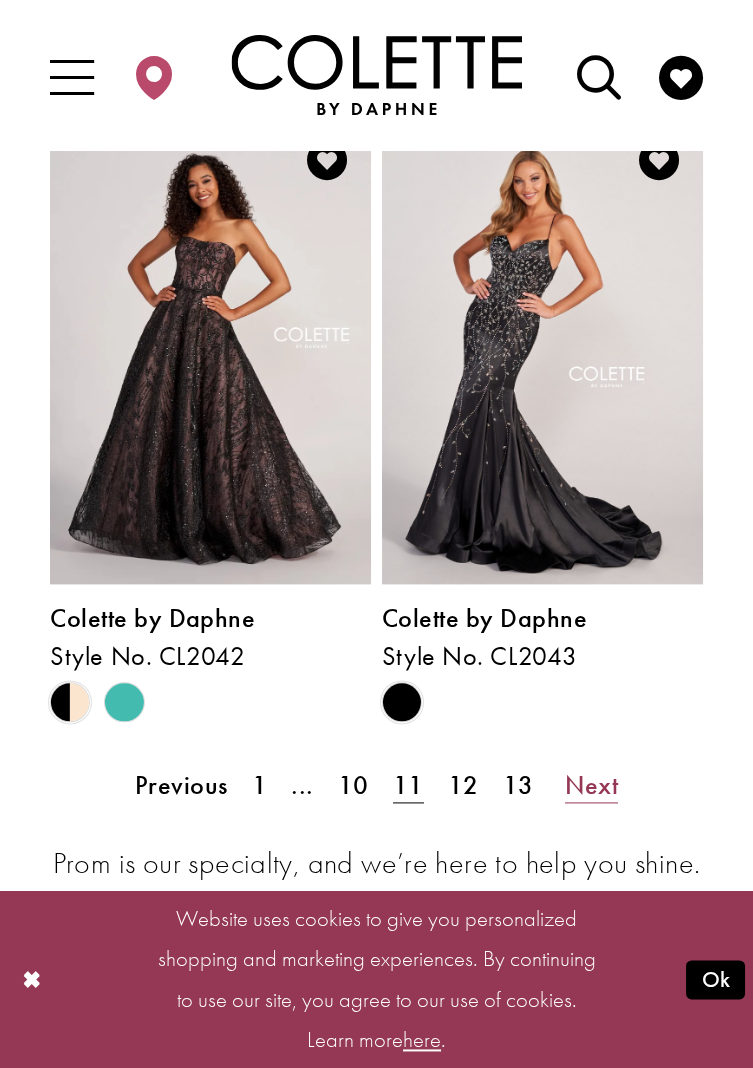 click on "Next" at bounding box center (591, 785) 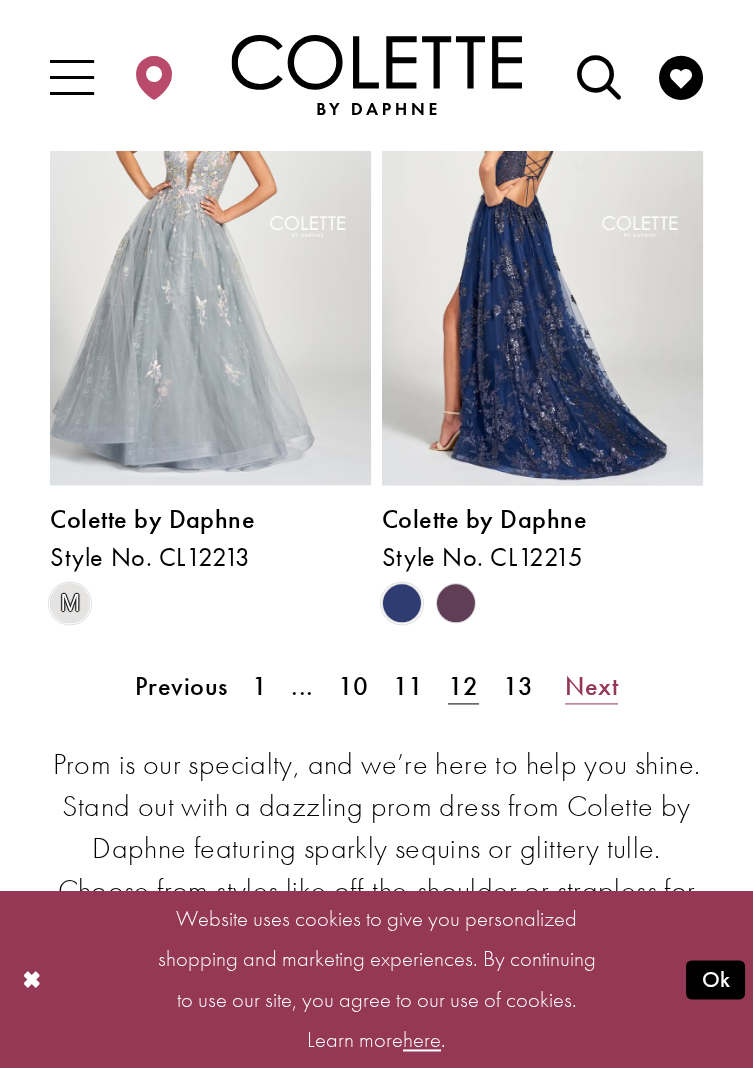 scroll, scrollTop: 4621, scrollLeft: 0, axis: vertical 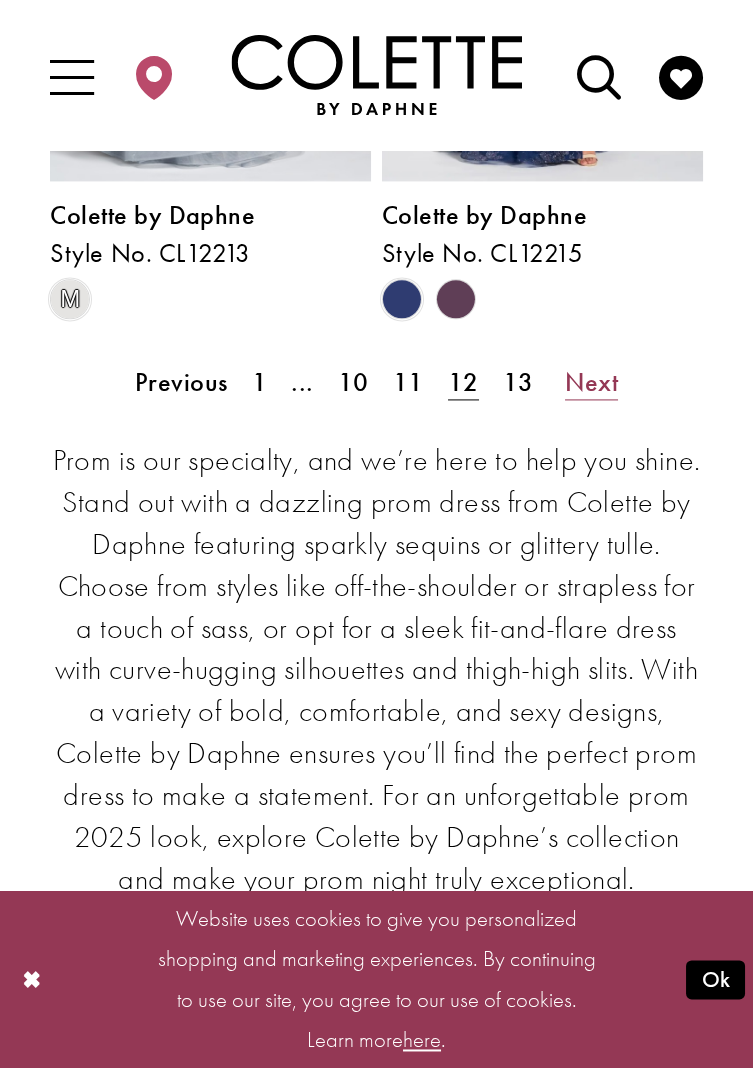 click on "Next" at bounding box center (591, 382) 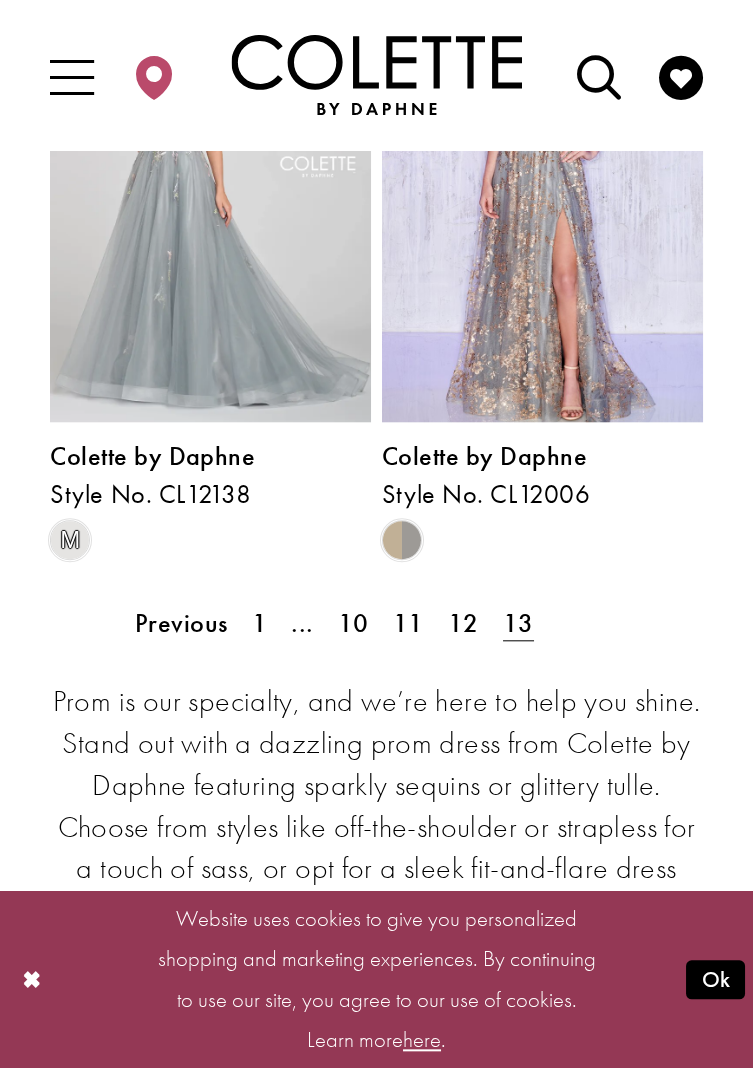 scroll, scrollTop: 3382, scrollLeft: 0, axis: vertical 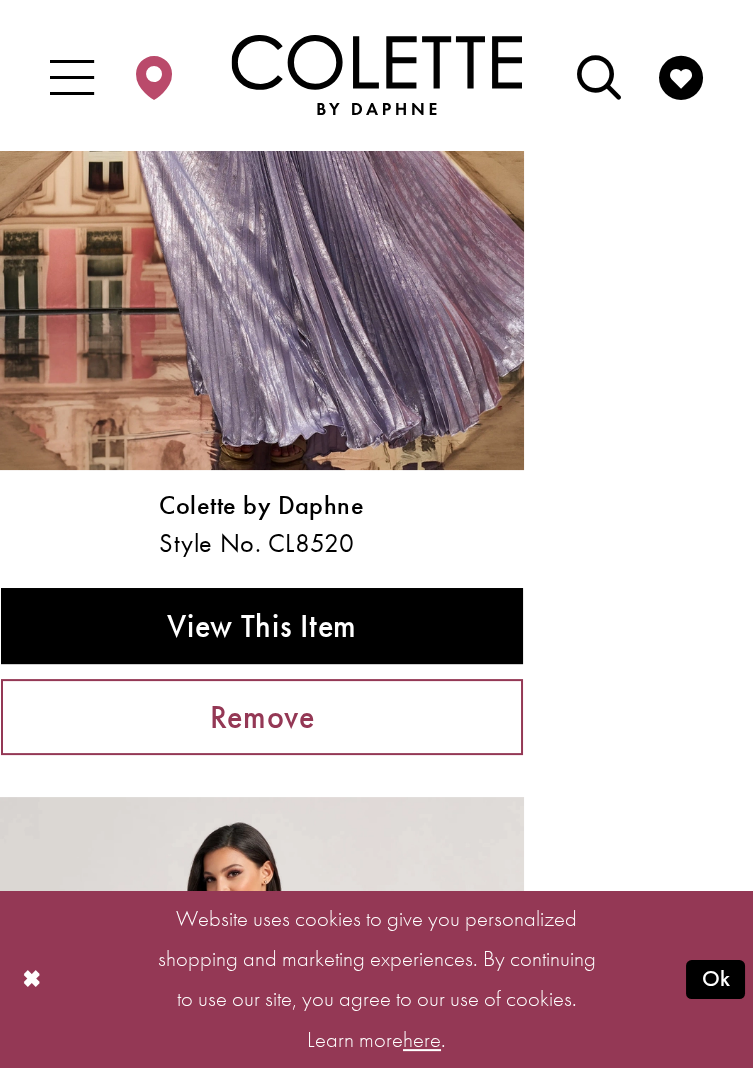 click on "Remove" at bounding box center [262, 717] 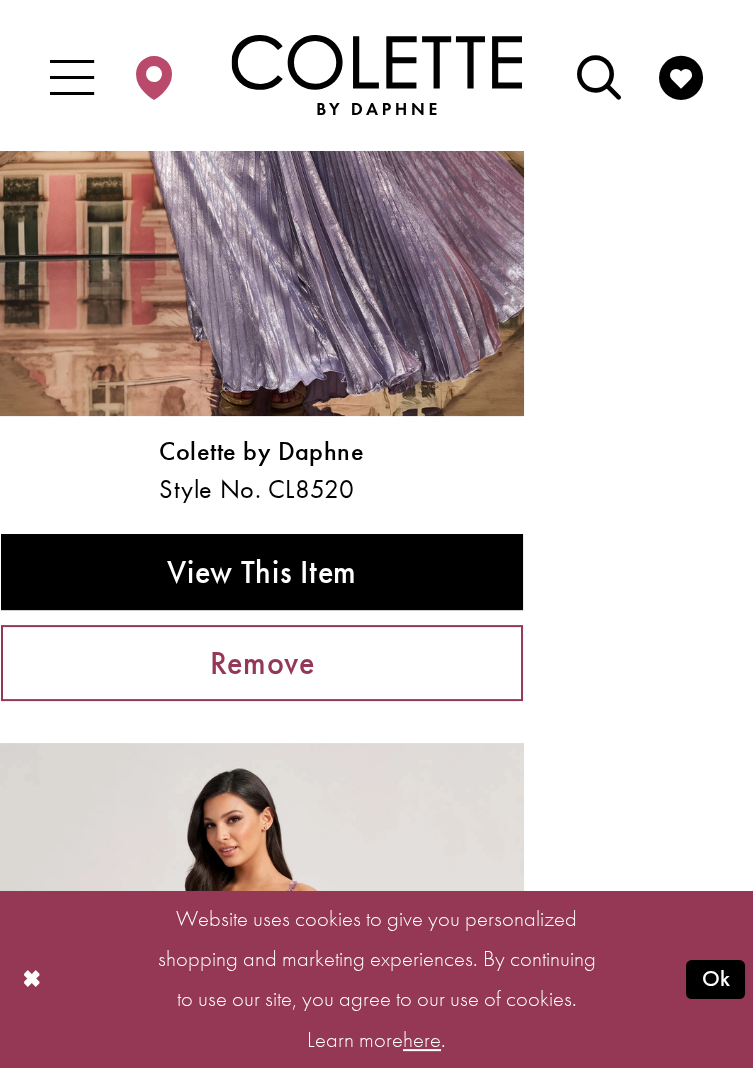 scroll, scrollTop: 696, scrollLeft: 0, axis: vertical 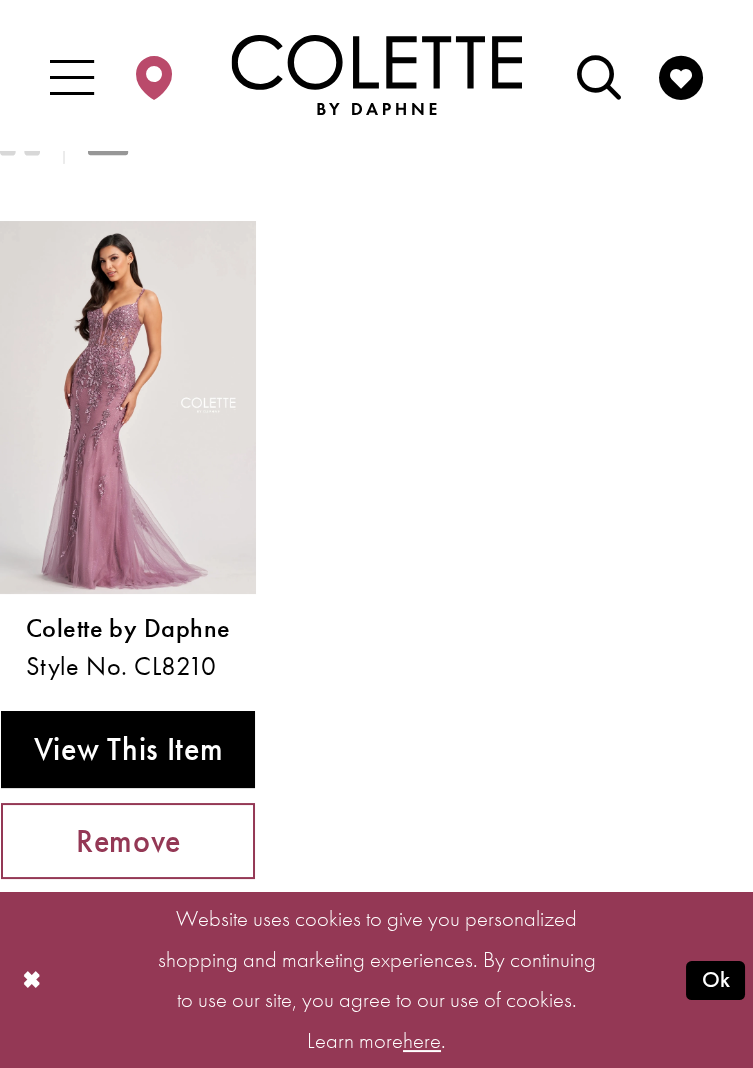 click on "Remove" at bounding box center [128, 841] 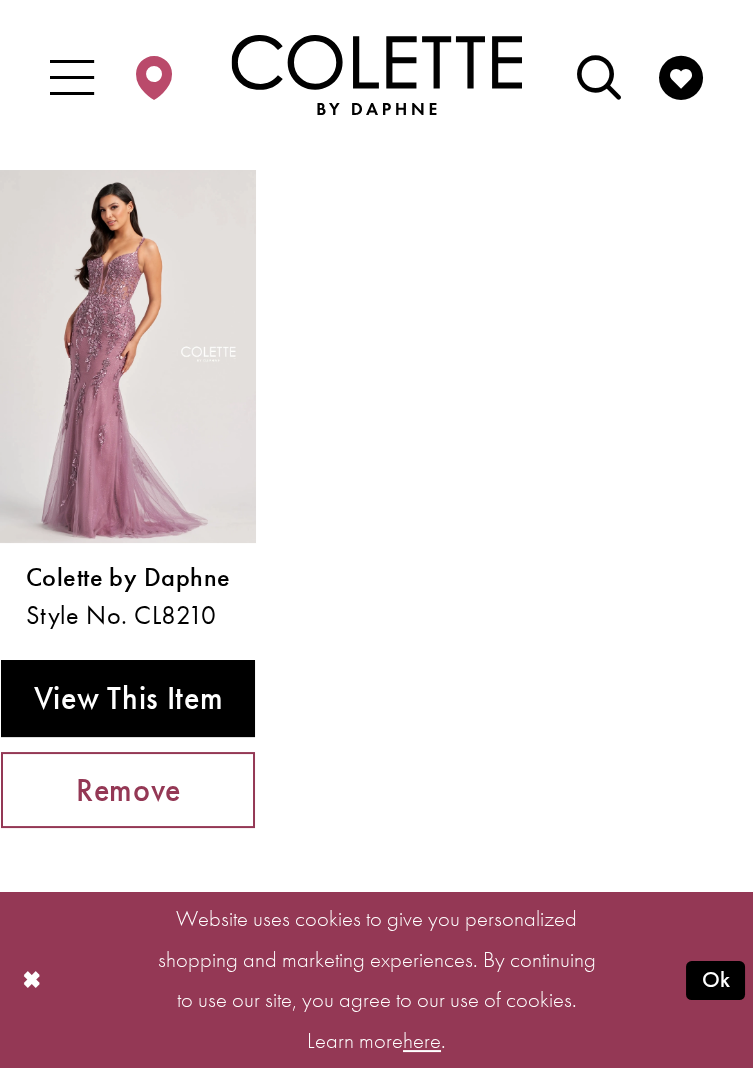 scroll, scrollTop: 184, scrollLeft: 0, axis: vertical 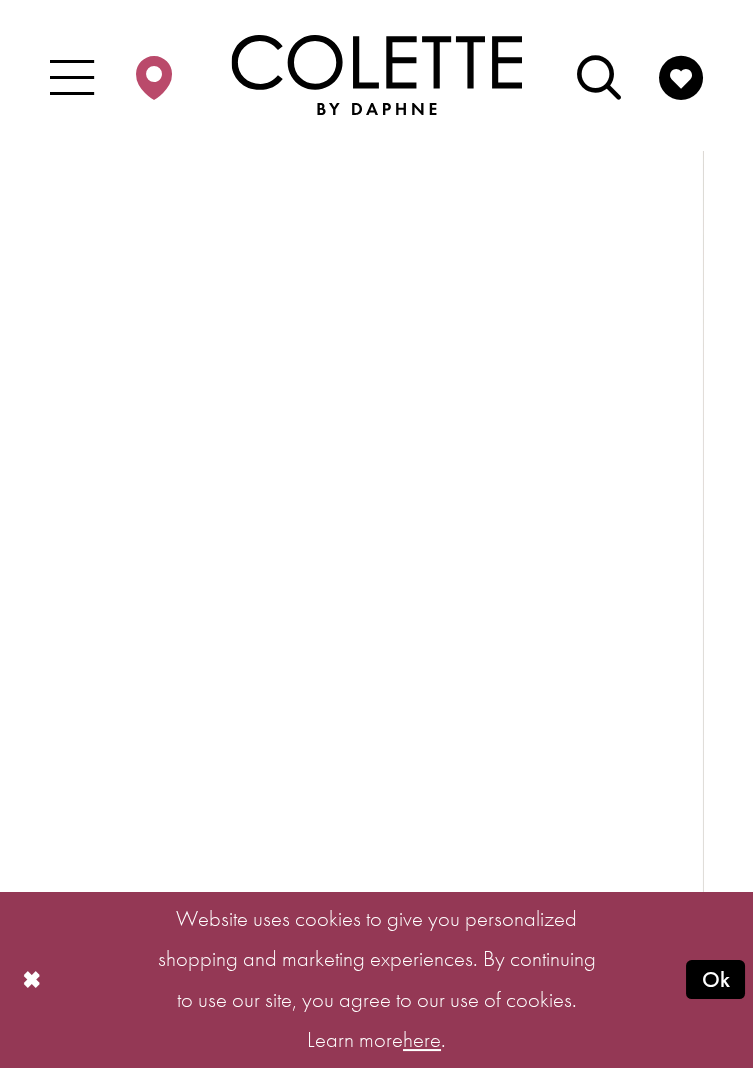 click at bounding box center [376, 571] 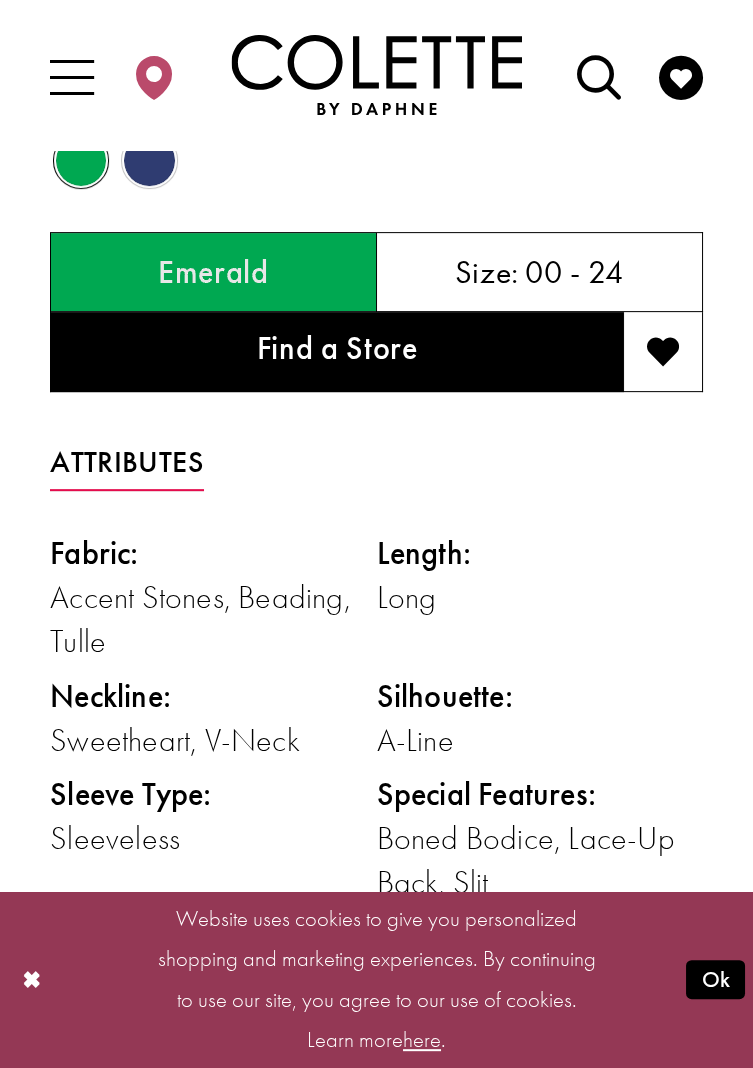 scroll, scrollTop: 1252, scrollLeft: 0, axis: vertical 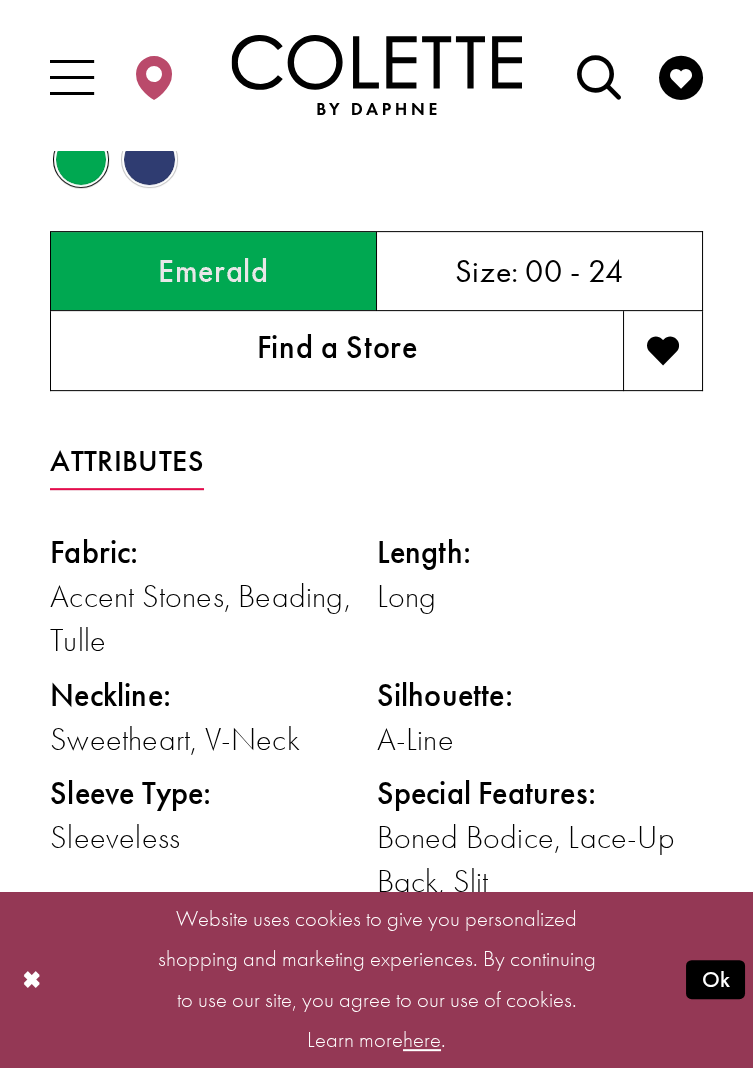click on "Find a Store" at bounding box center (336, 351) 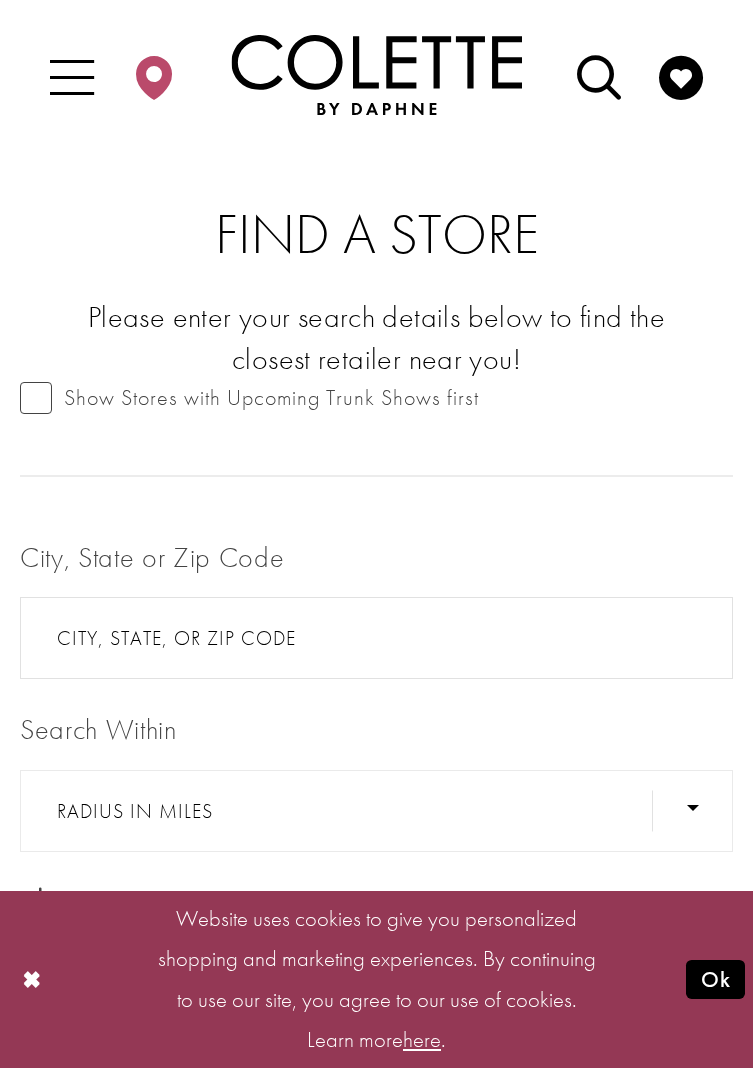 scroll, scrollTop: 0, scrollLeft: 0, axis: both 